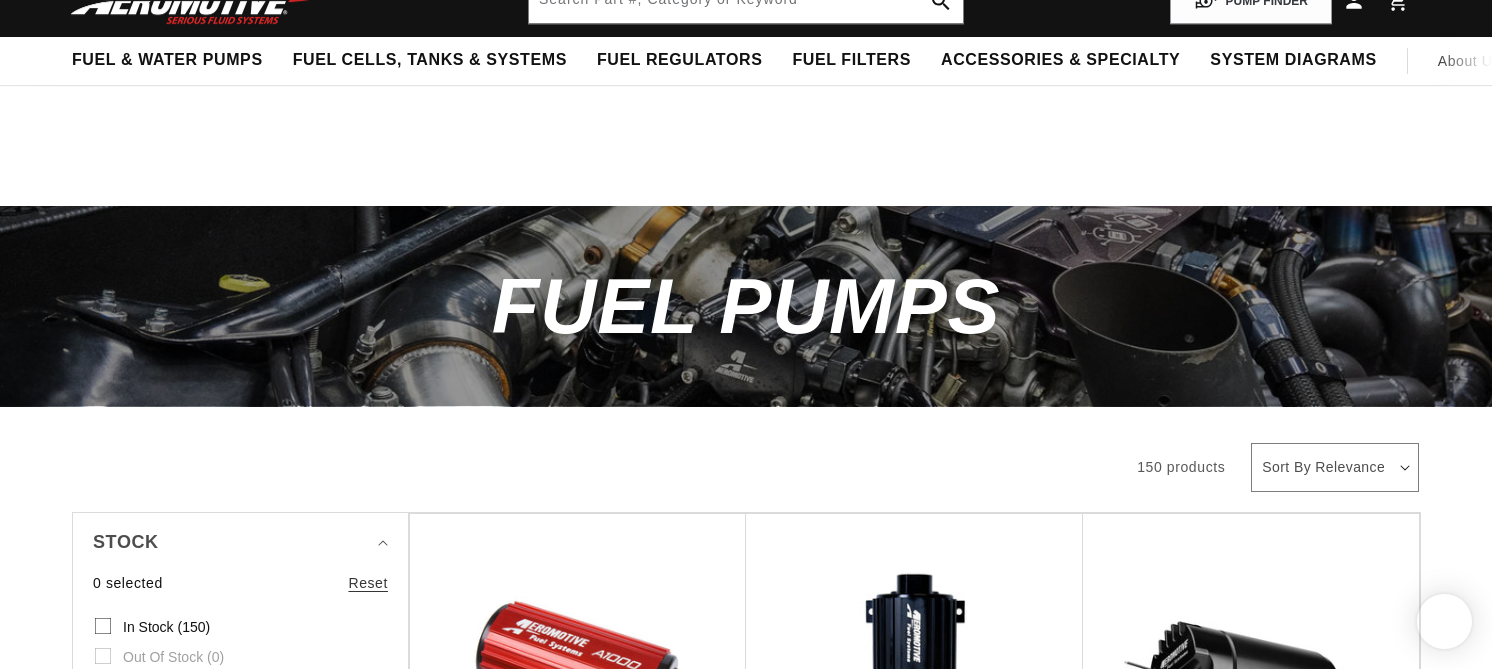 scroll, scrollTop: 329, scrollLeft: 0, axis: vertical 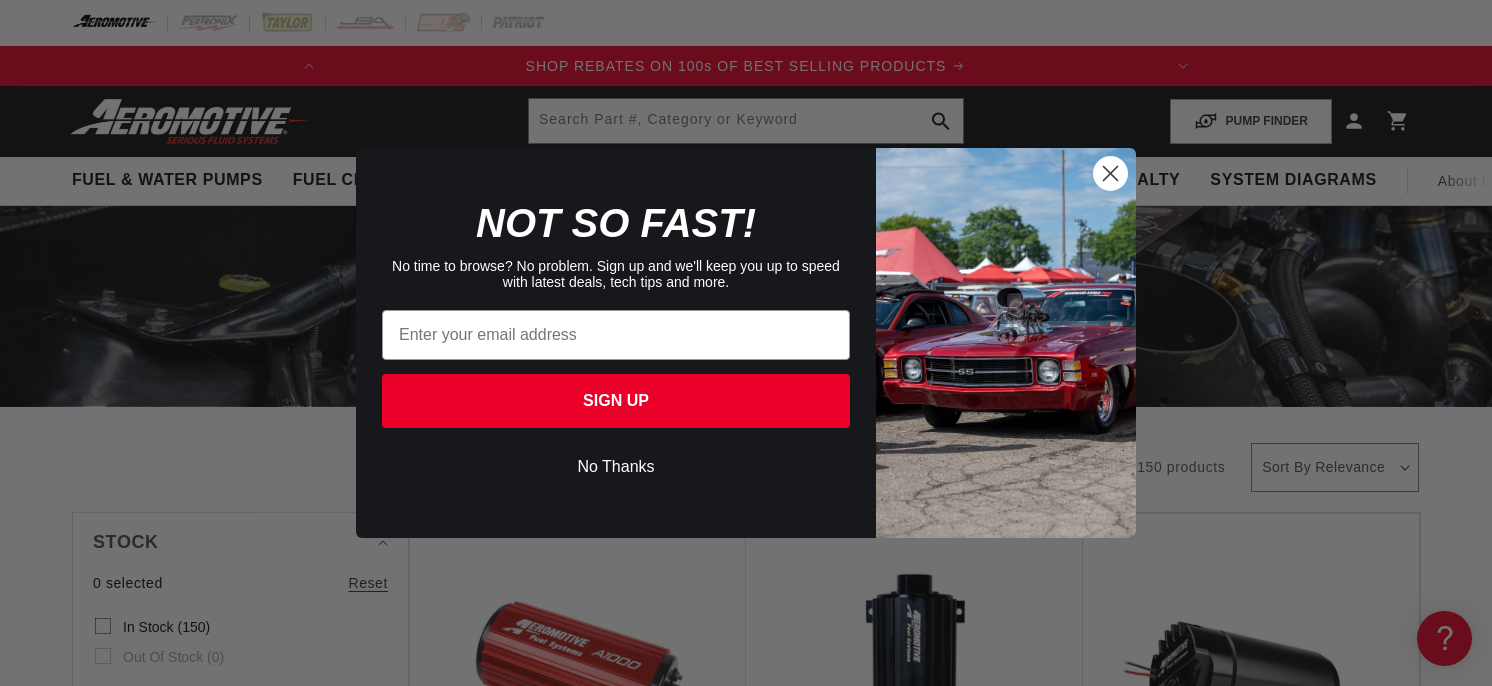 click 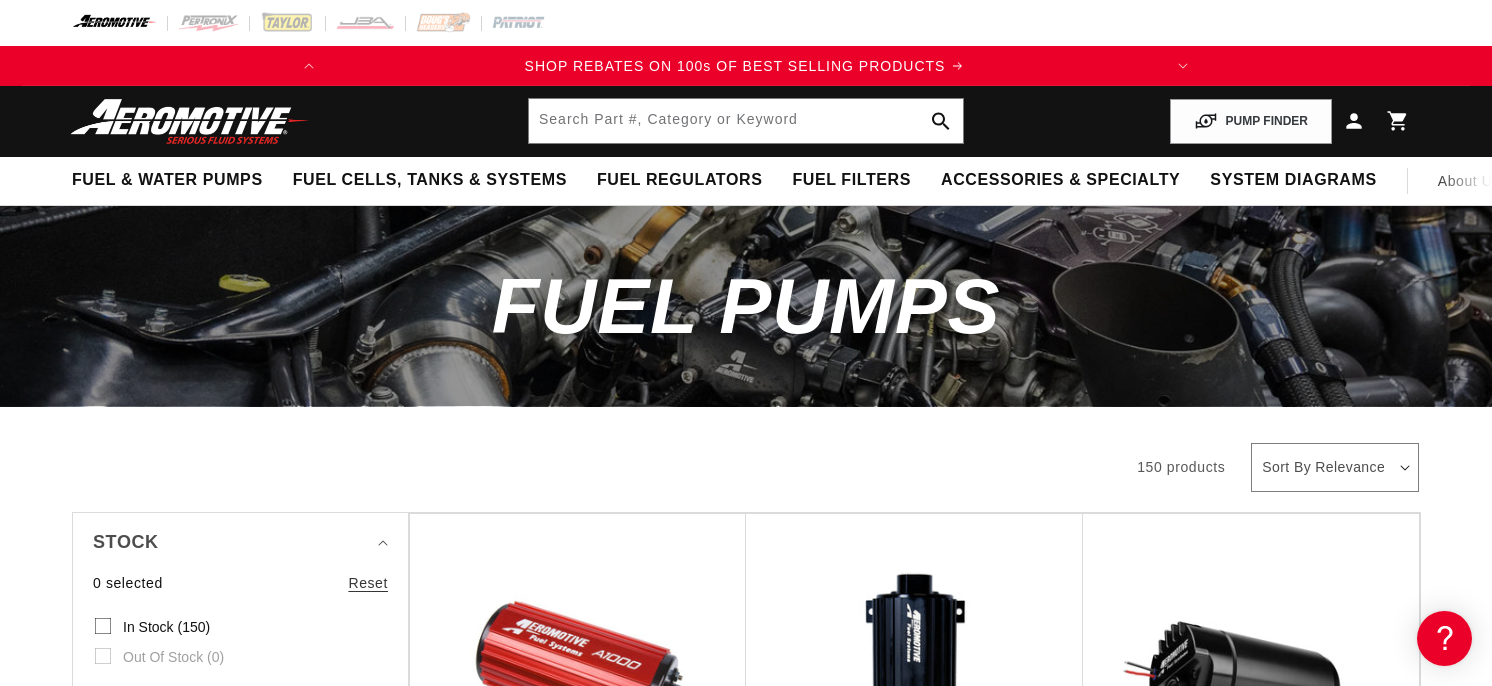 scroll, scrollTop: 0, scrollLeft: 0, axis: both 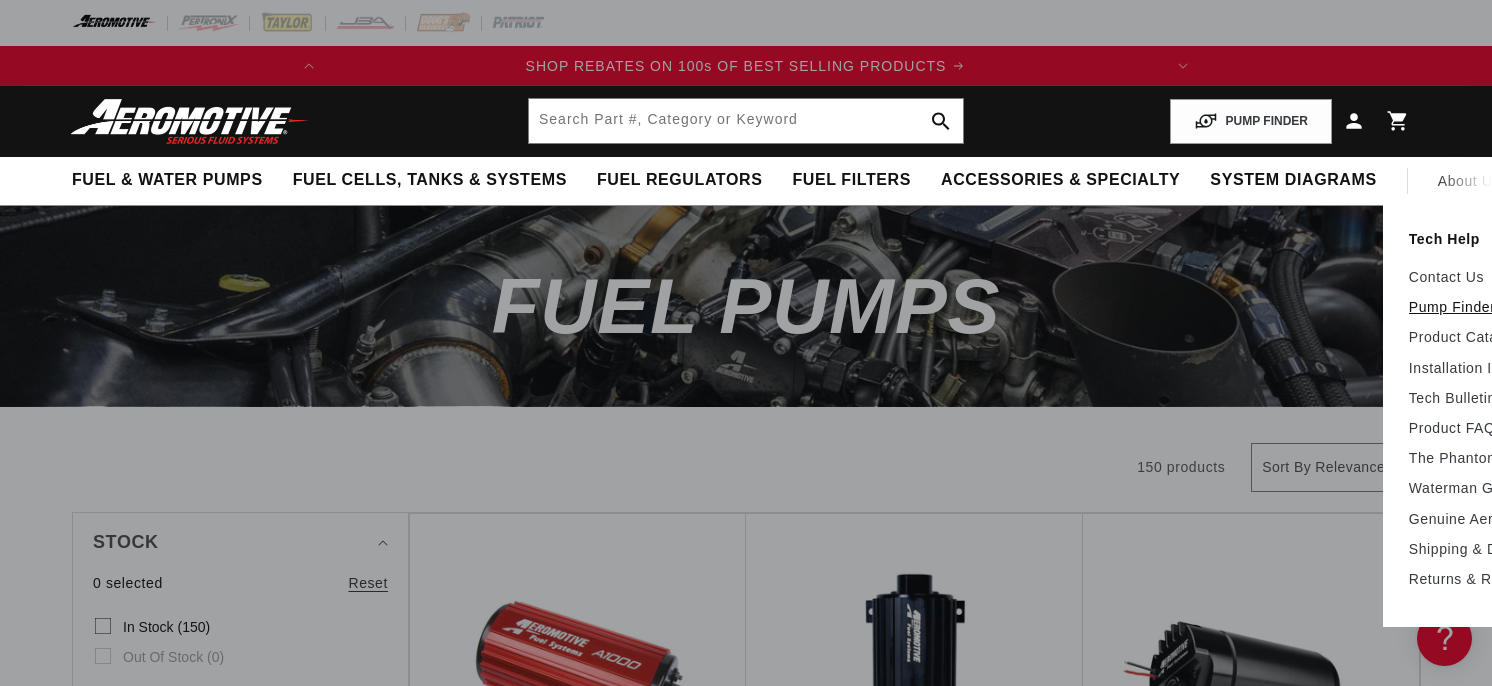 click on "Pump Finder" at bounding box center (1498, 307) 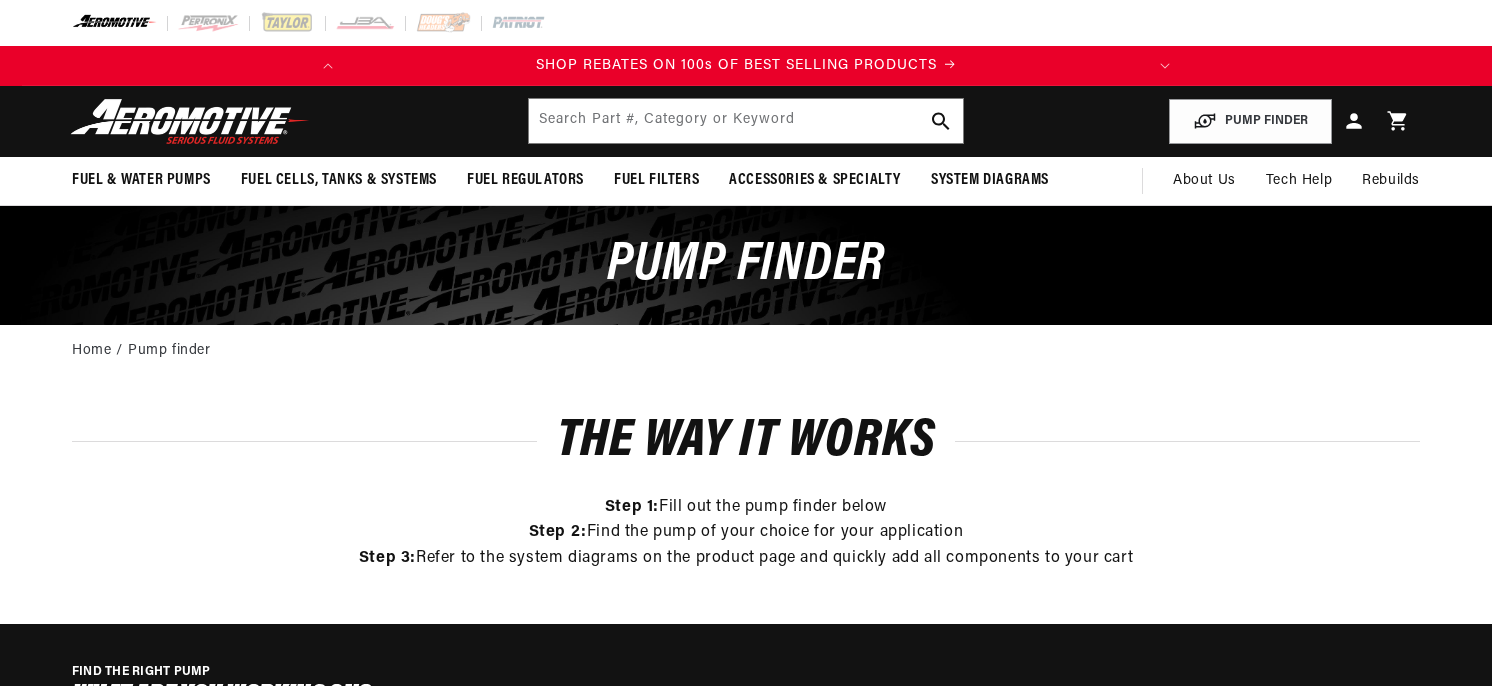 scroll, scrollTop: 0, scrollLeft: 0, axis: both 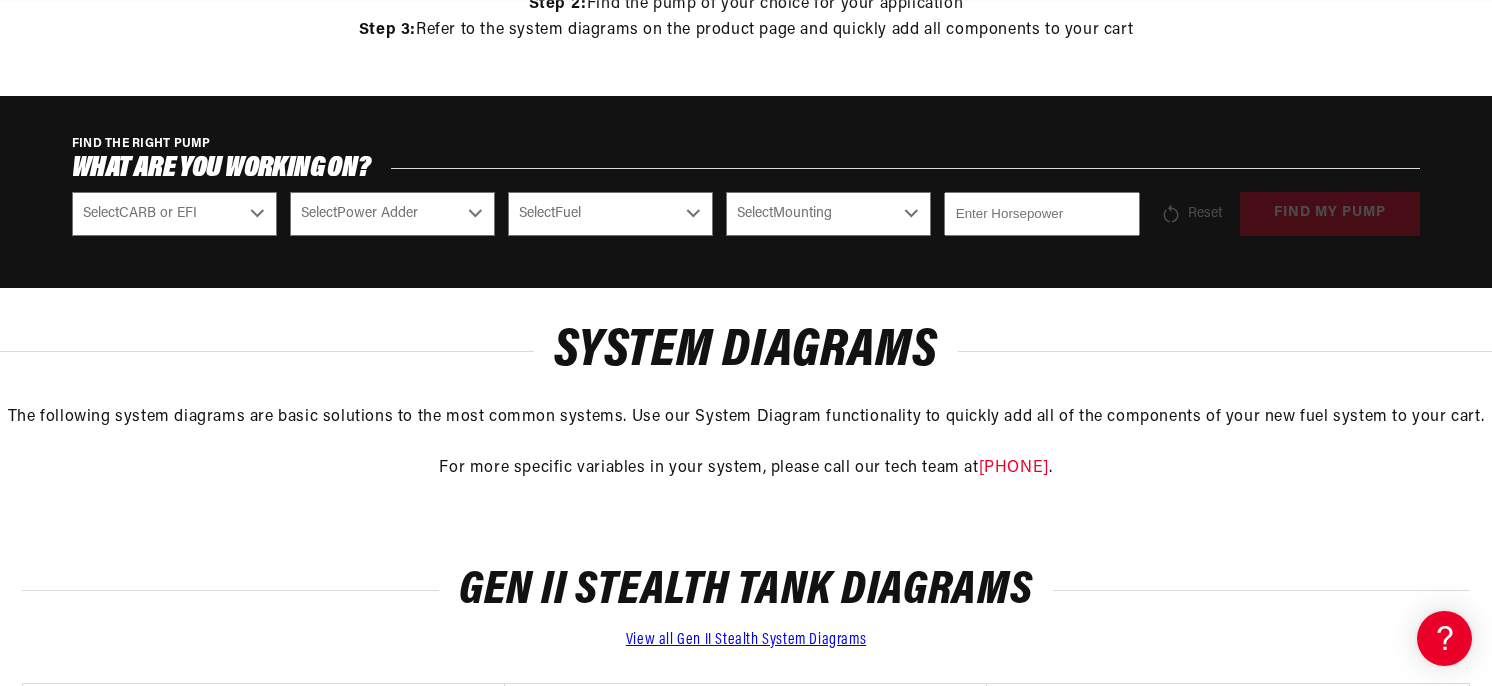 click on "Select  CARB or EFI
Carbureted
Fuel Injected" at bounding box center (174, 214) 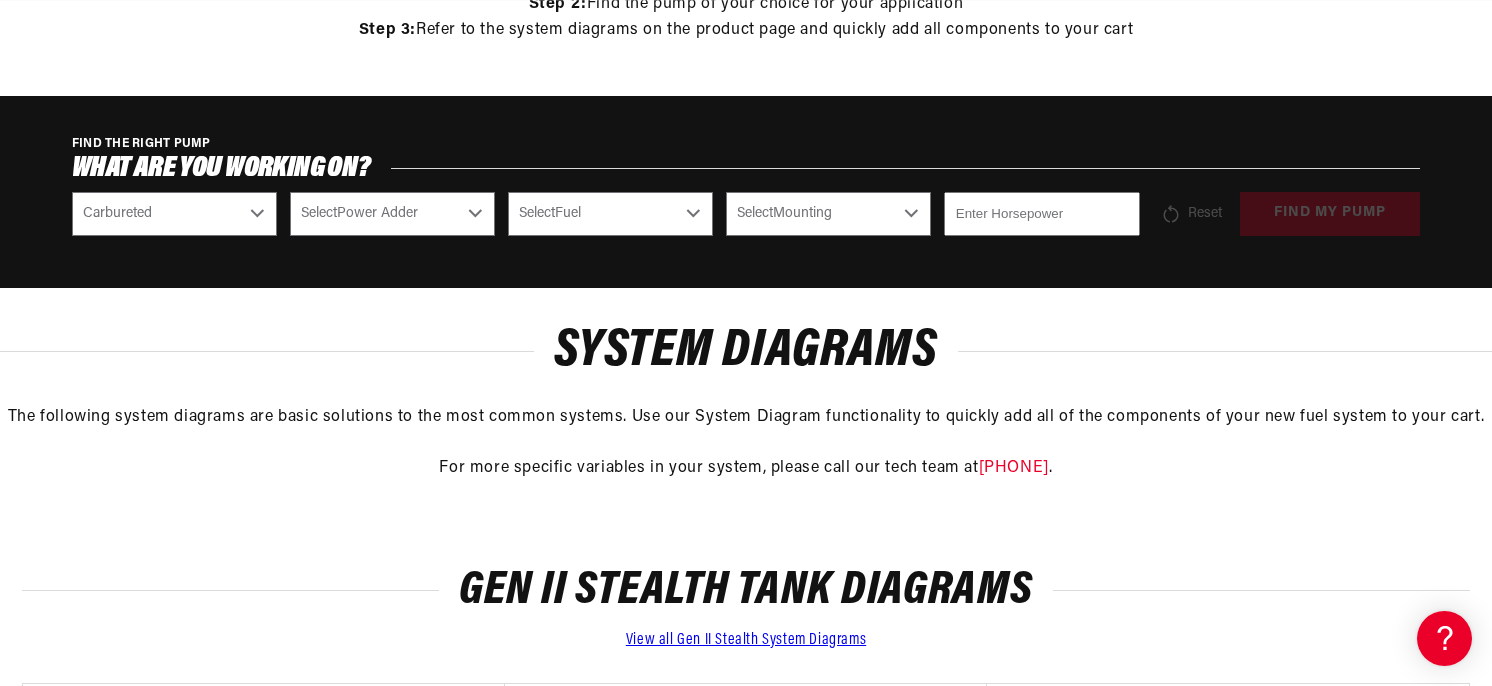 click on "Carbureted" at bounding box center (0, 0) 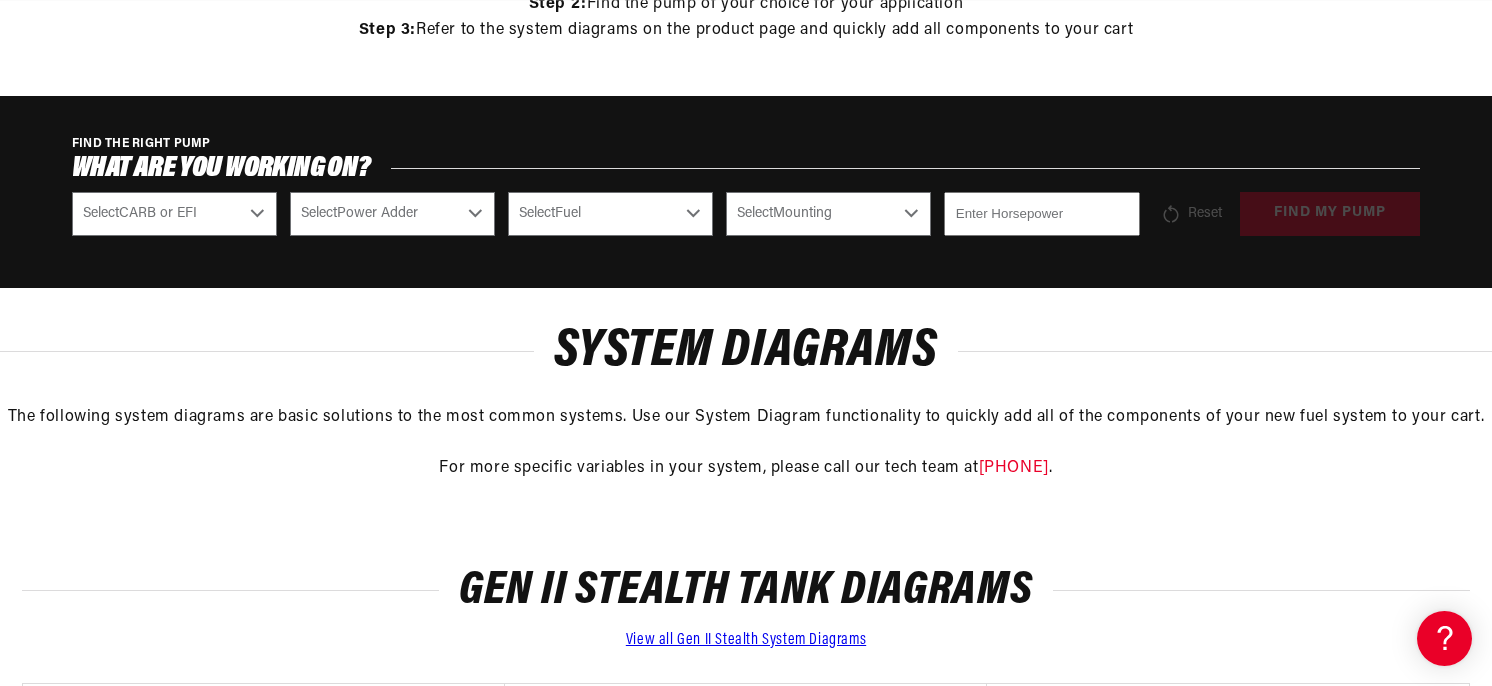 select on "Carbureted" 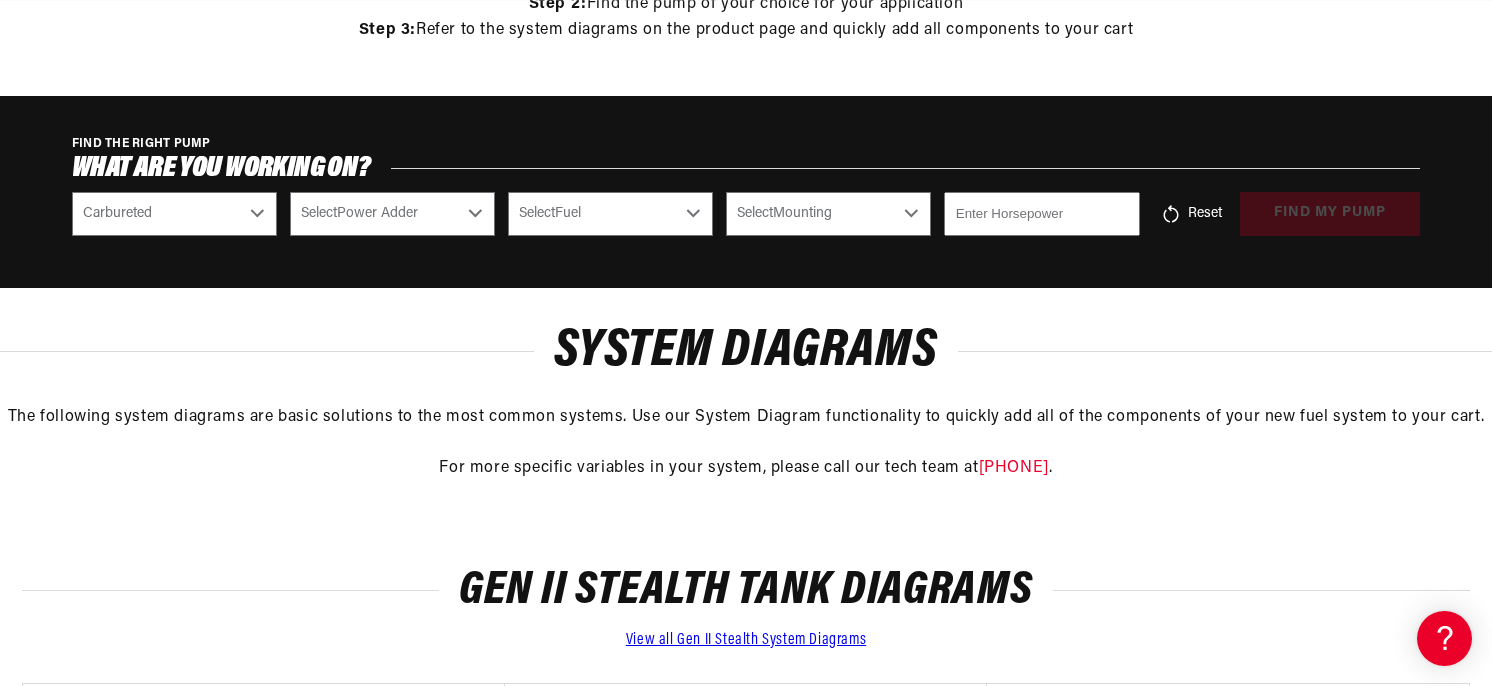 scroll, scrollTop: 0, scrollLeft: 0, axis: both 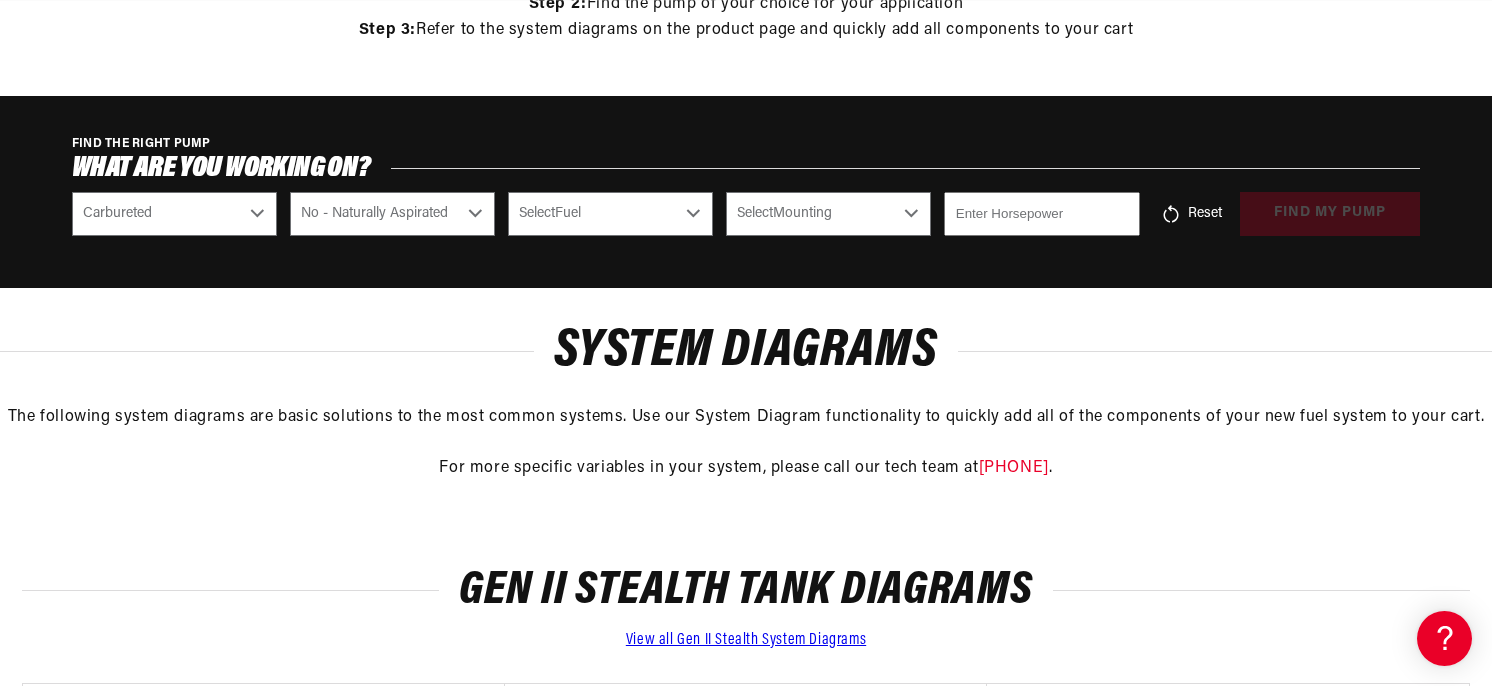click on "No - Naturally Aspirated" at bounding box center [0, 0] 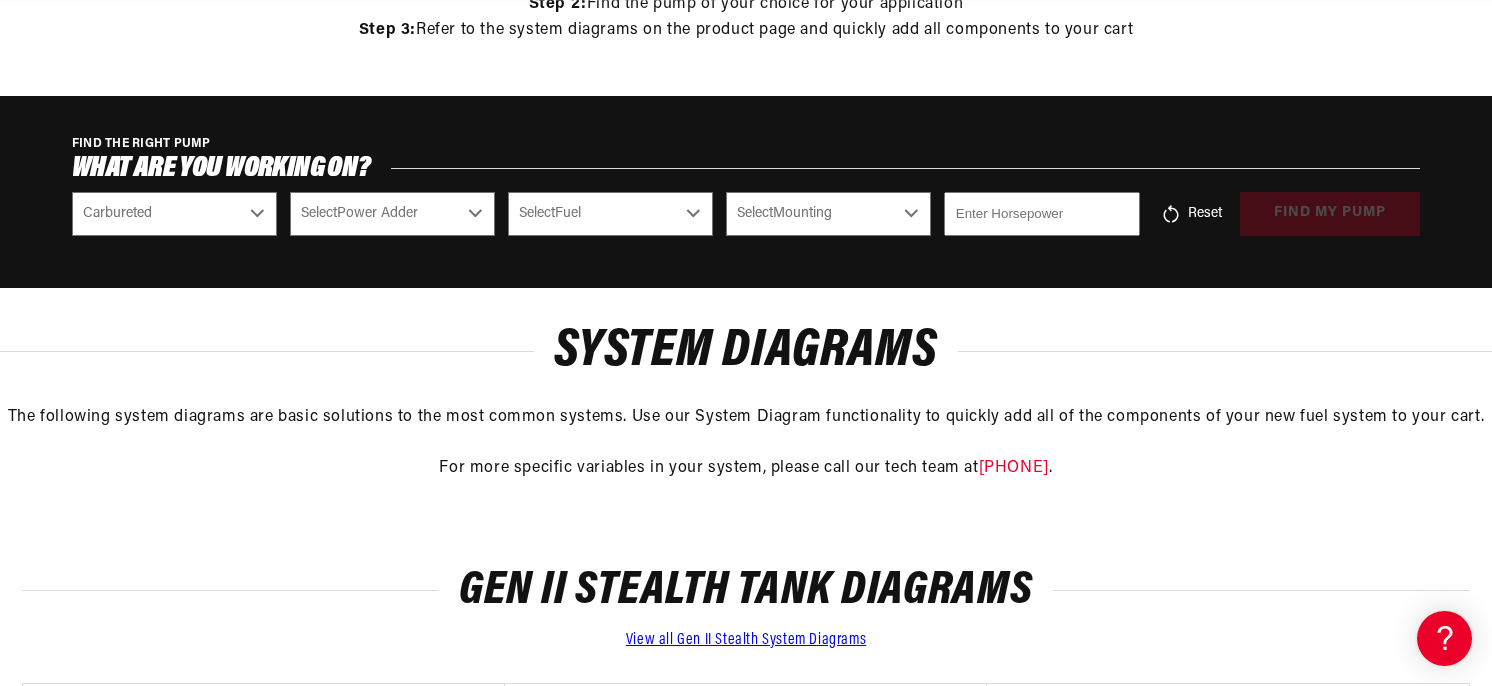 select on "No-Naturally-Aspirated" 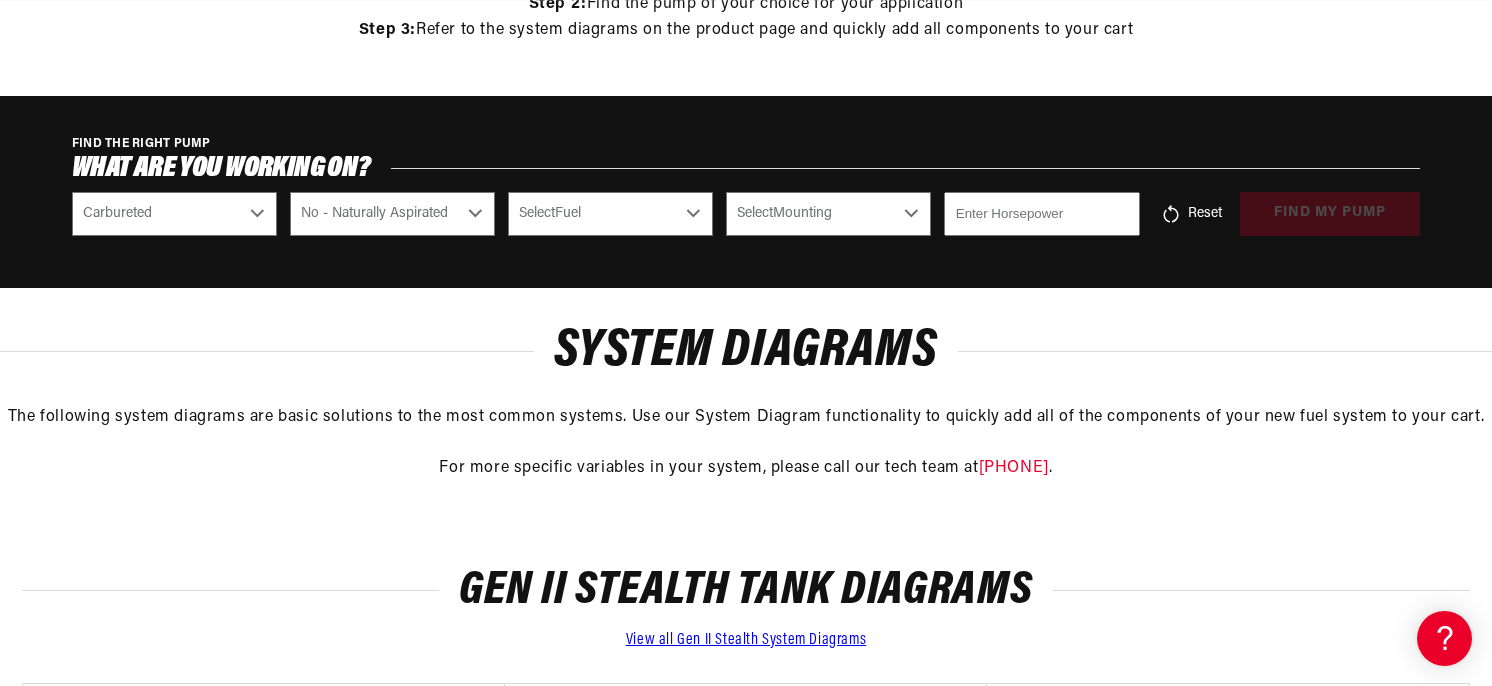 click on "Select  Fuel
E85
Gas" at bounding box center [610, 214] 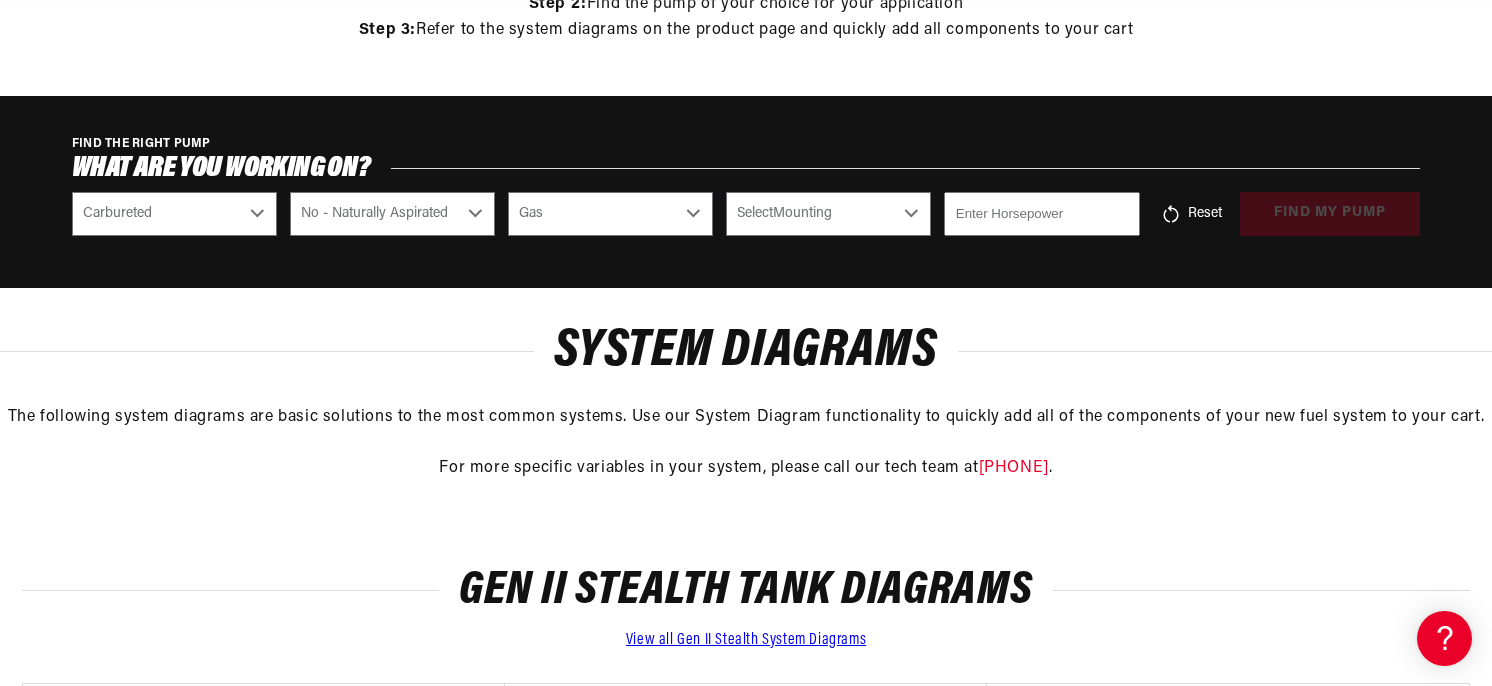 click on "Gas" at bounding box center [0, 0] 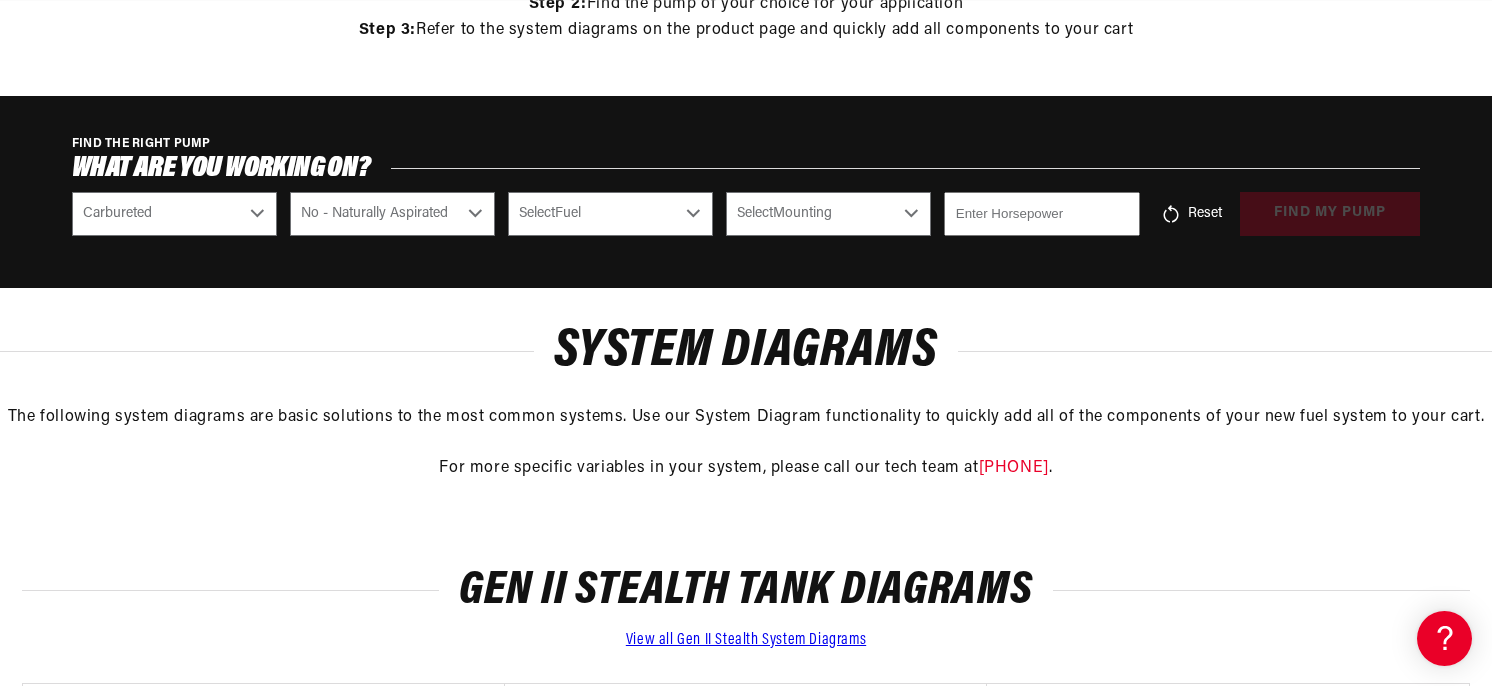 select on "Gas" 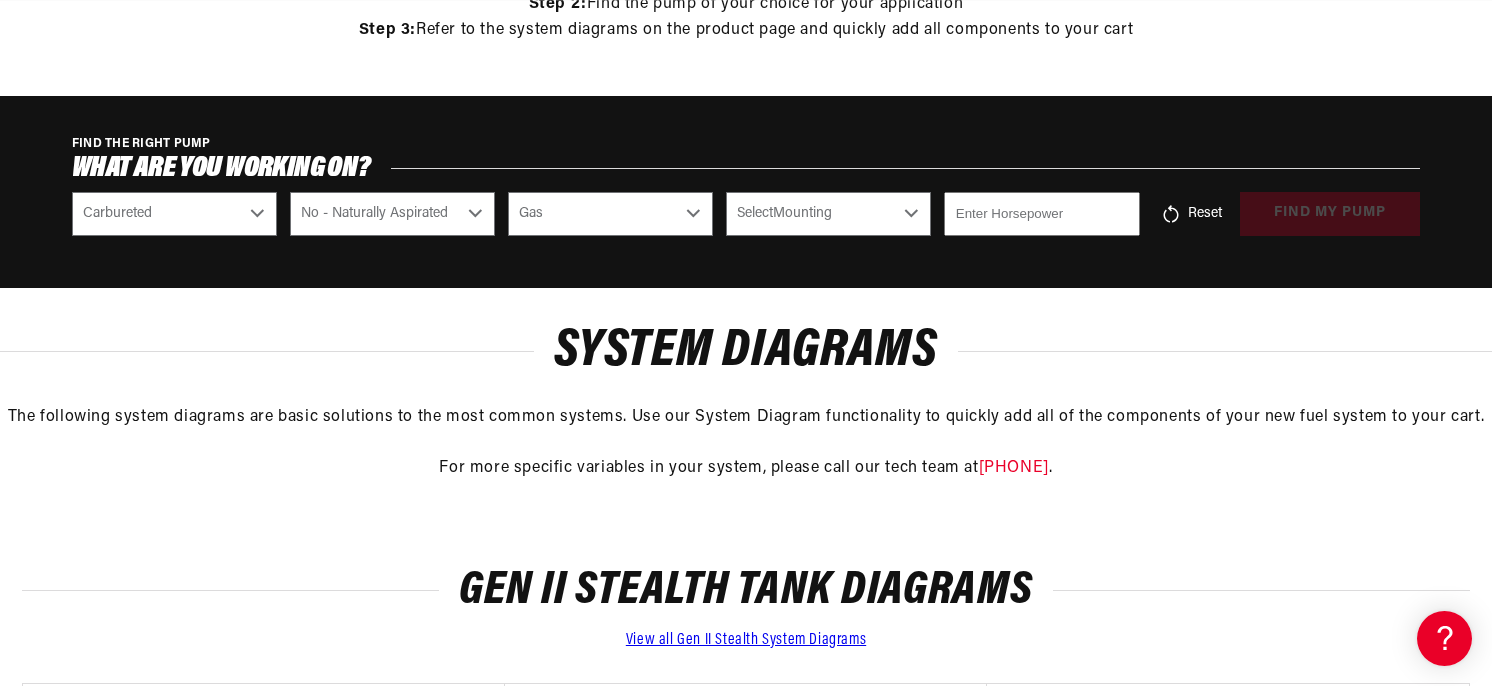 scroll, scrollTop: 0, scrollLeft: 792, axis: horizontal 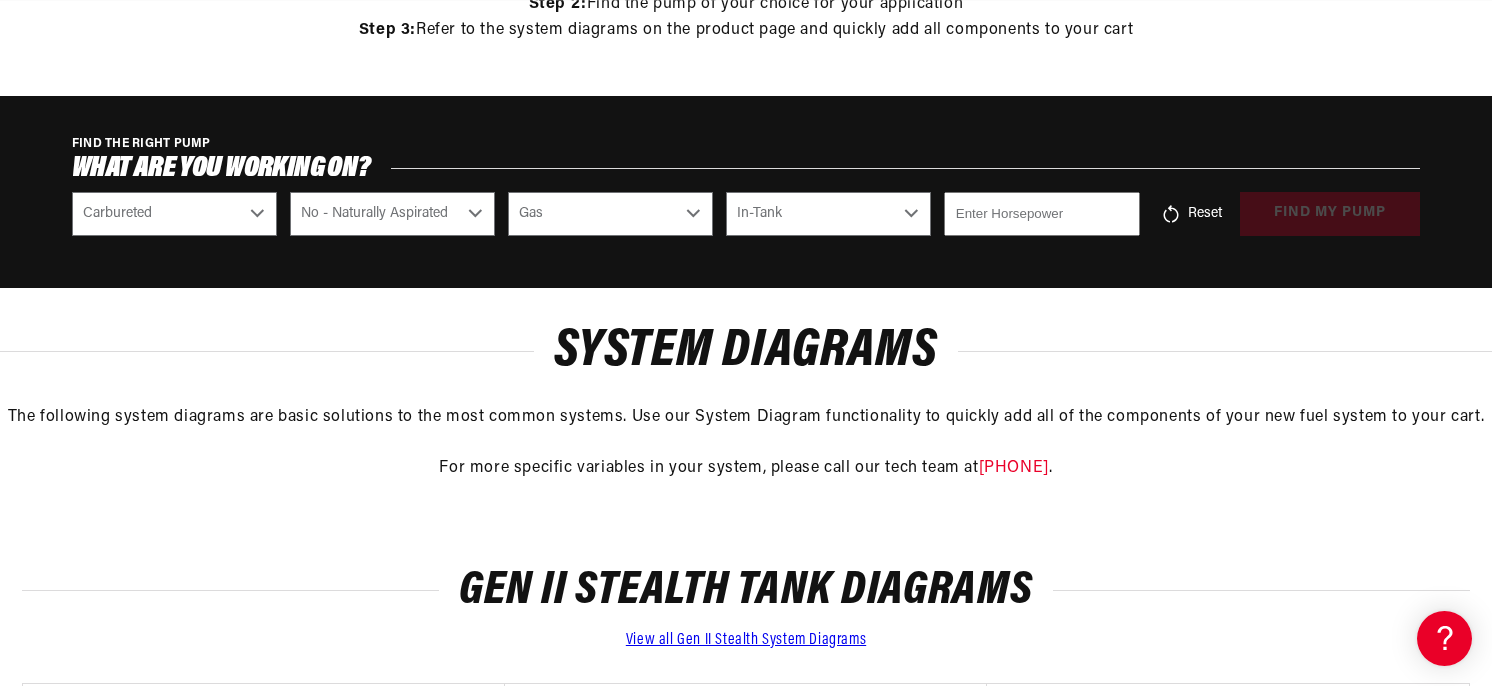 click on "In-Tank" at bounding box center [0, 0] 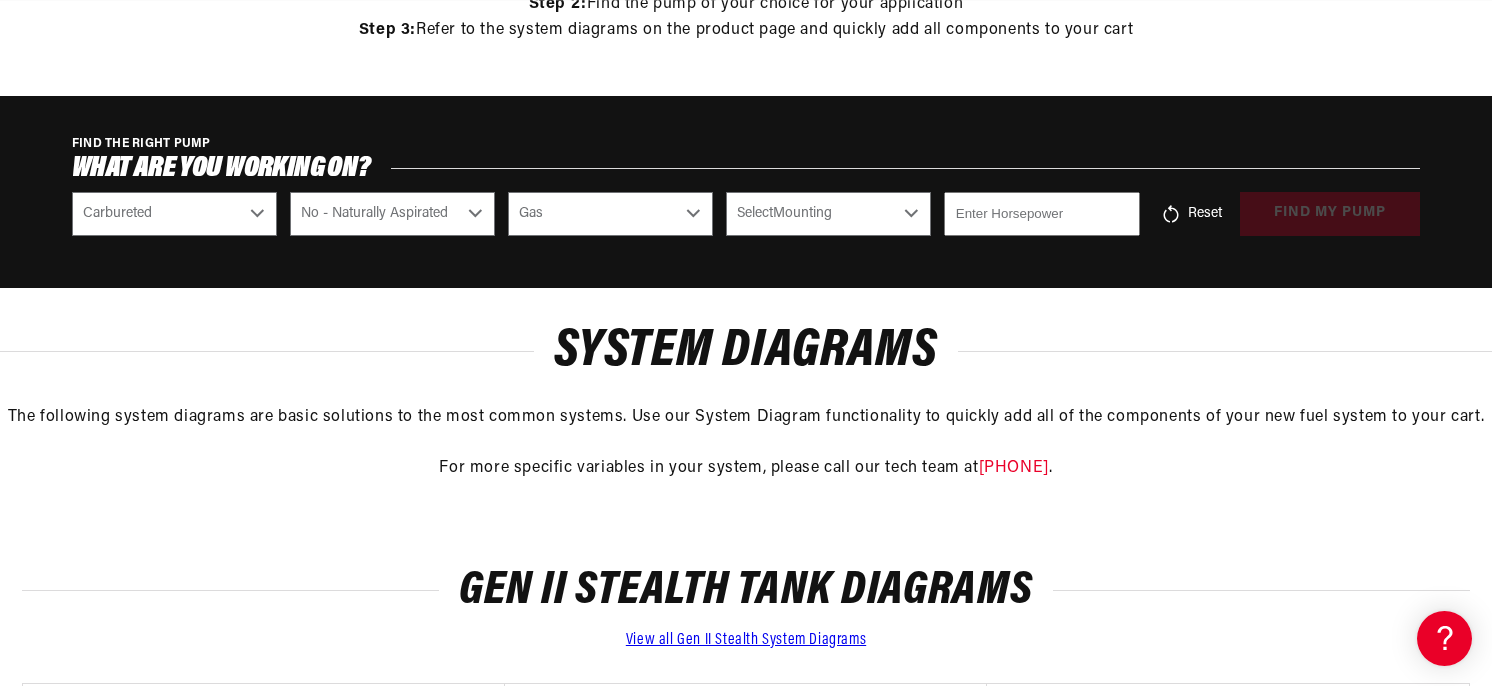 select on "In-Tank" 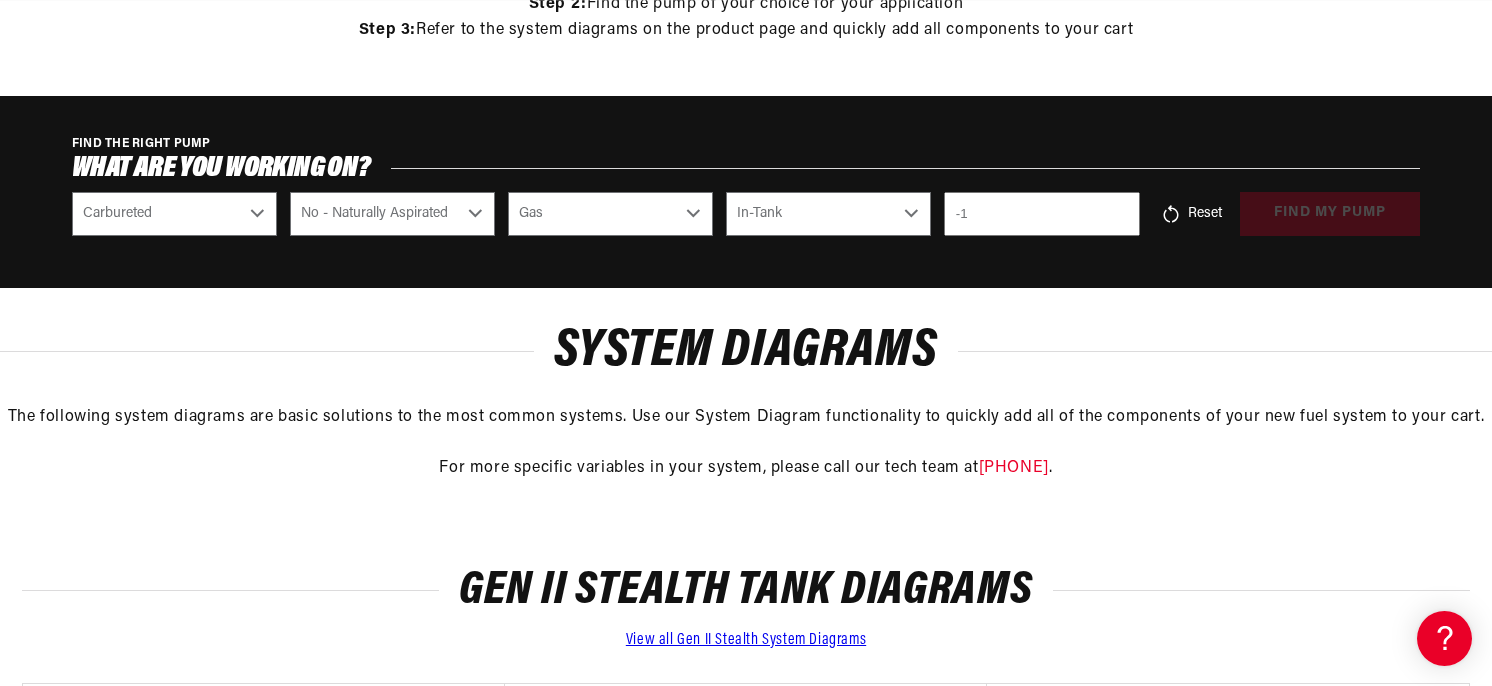 click on "-1" at bounding box center (1042, 214) 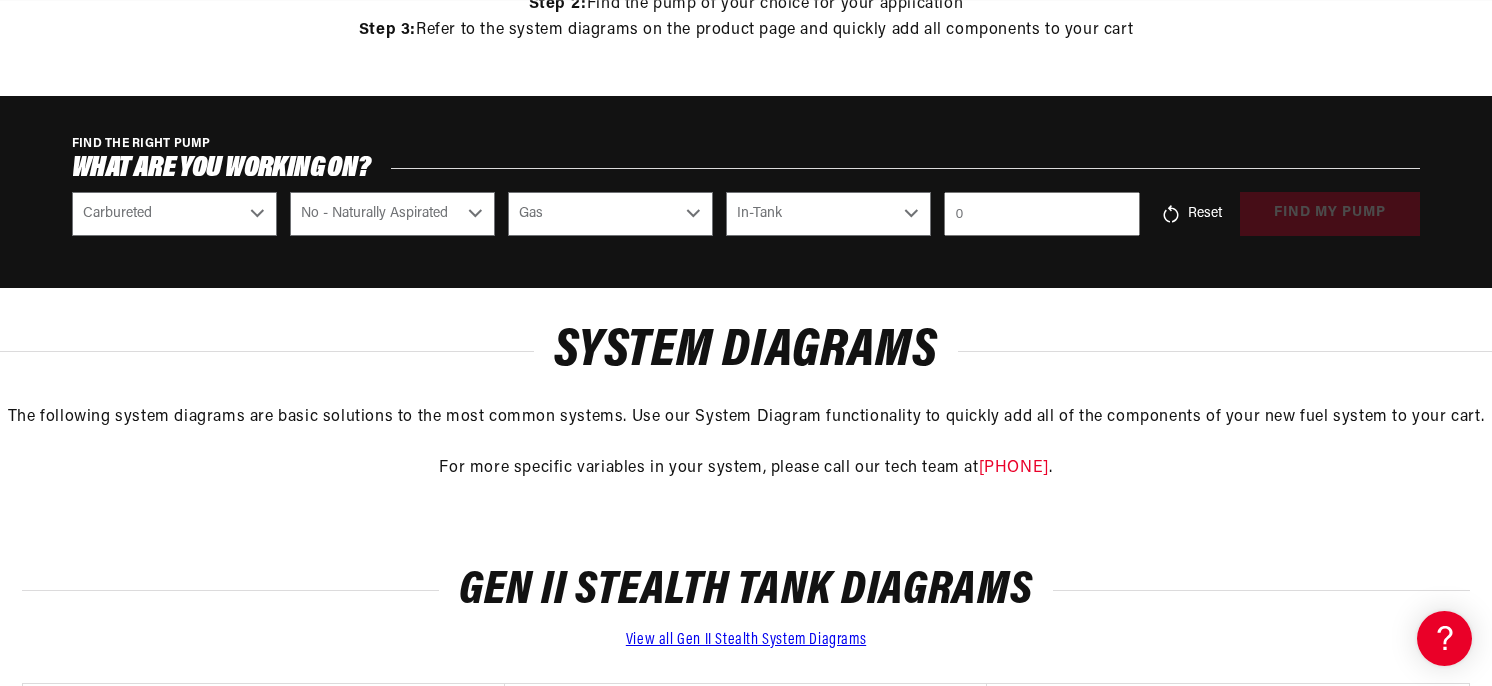 click on "0" at bounding box center [1042, 214] 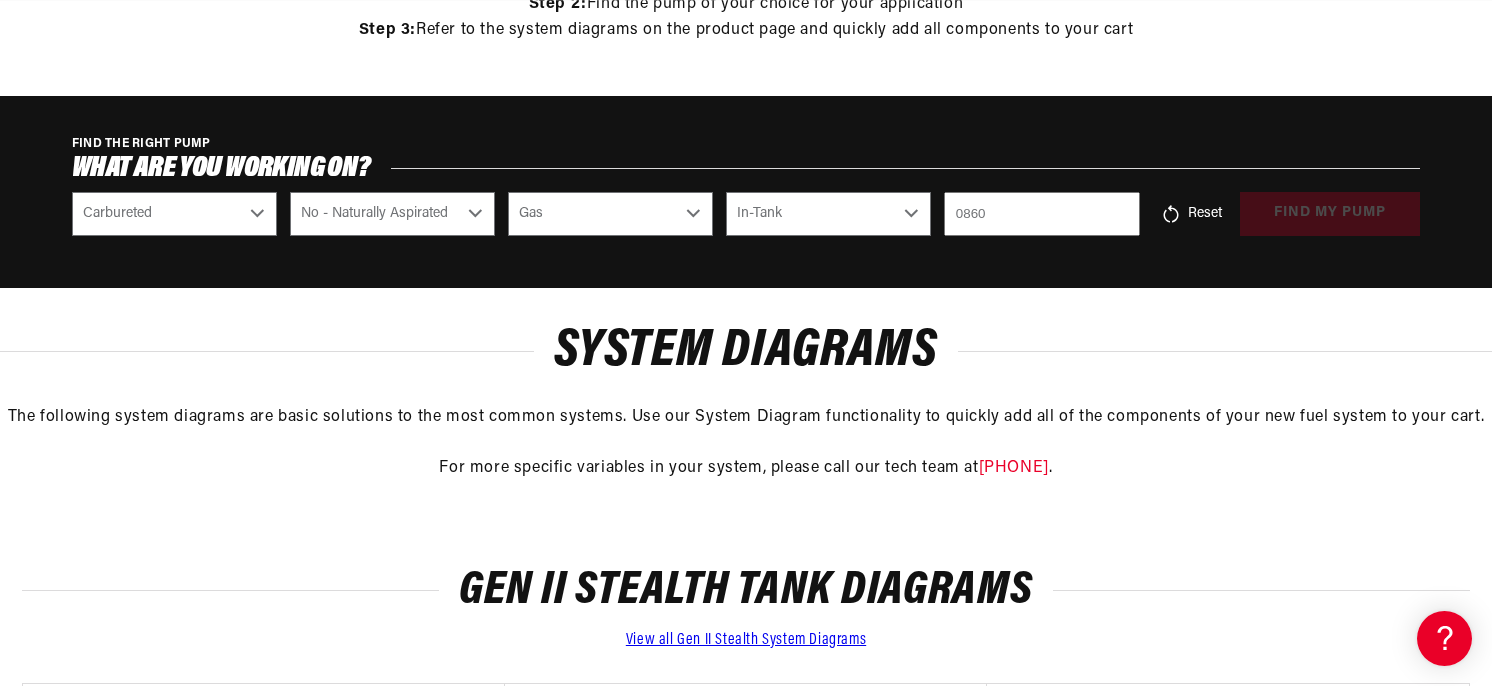 scroll, scrollTop: 0, scrollLeft: 792, axis: horizontal 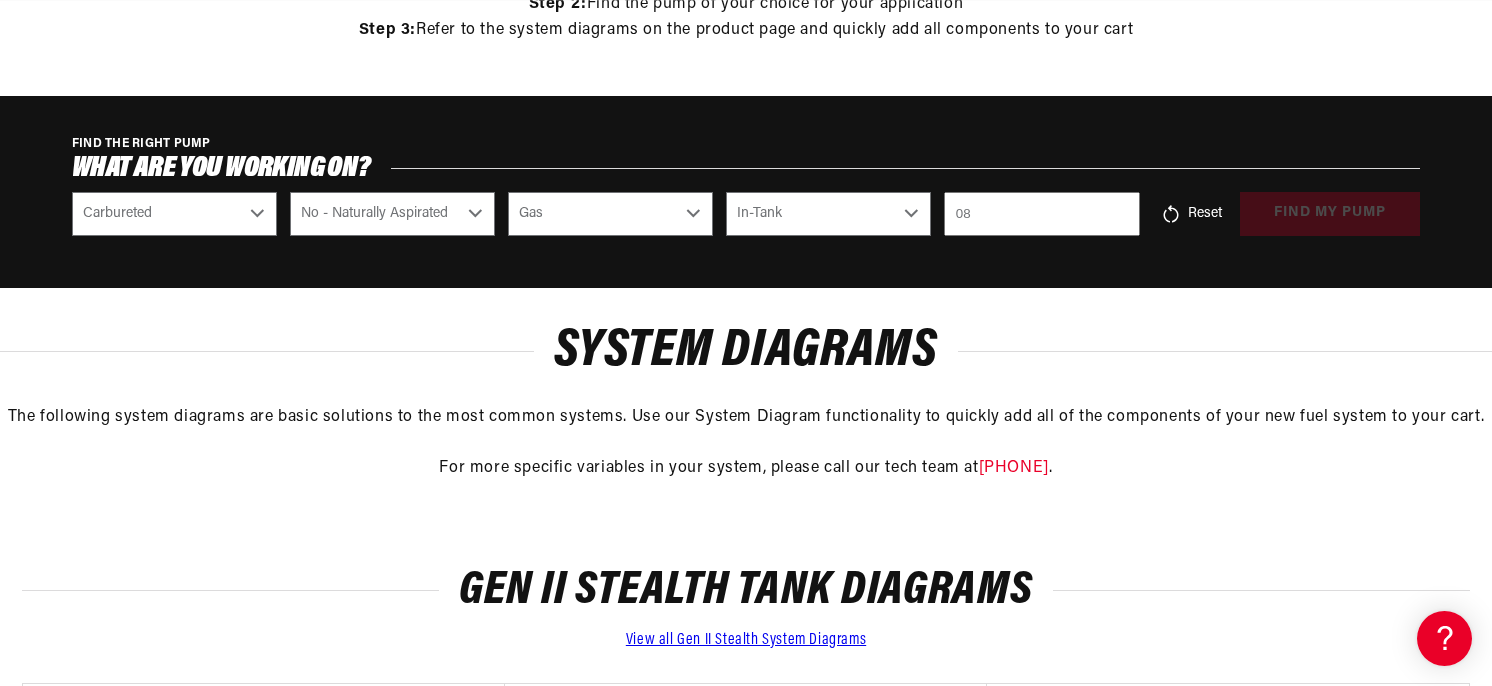 type on "0" 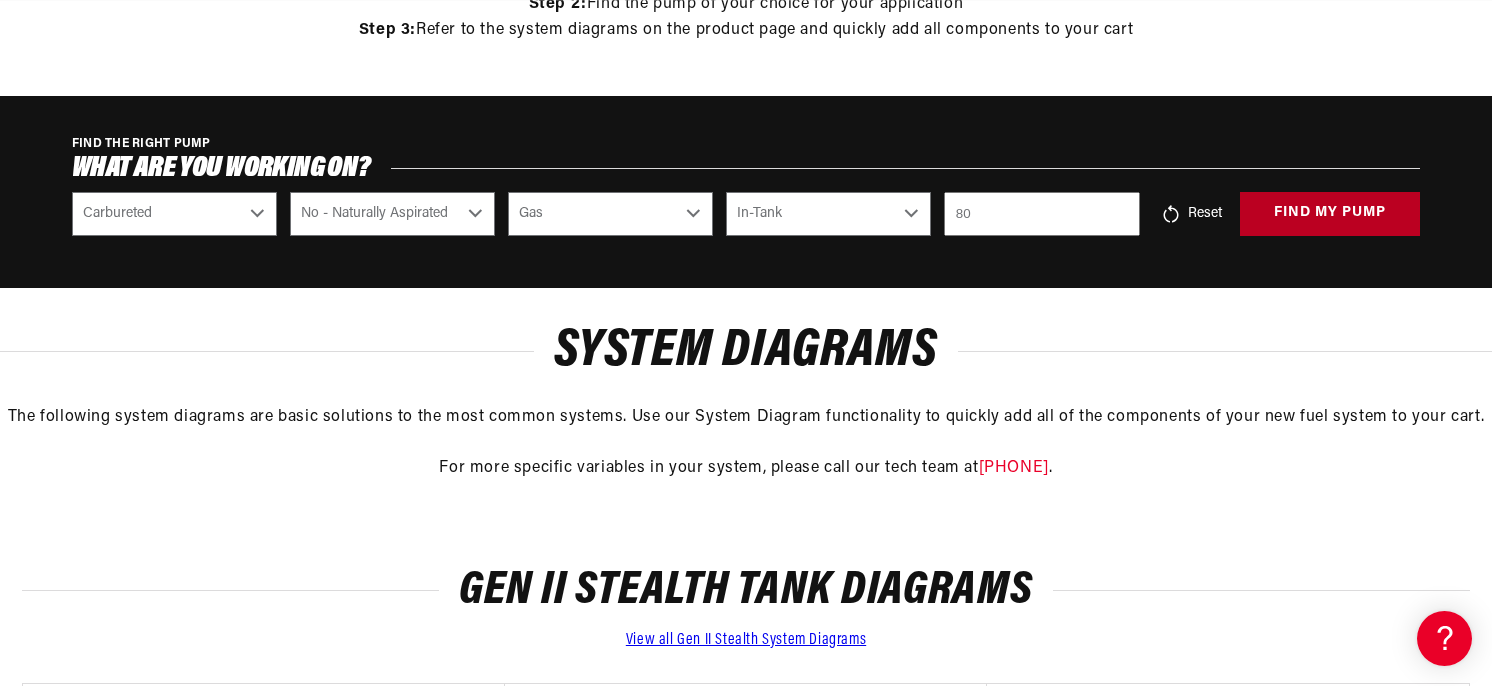 scroll, scrollTop: 0, scrollLeft: 0, axis: both 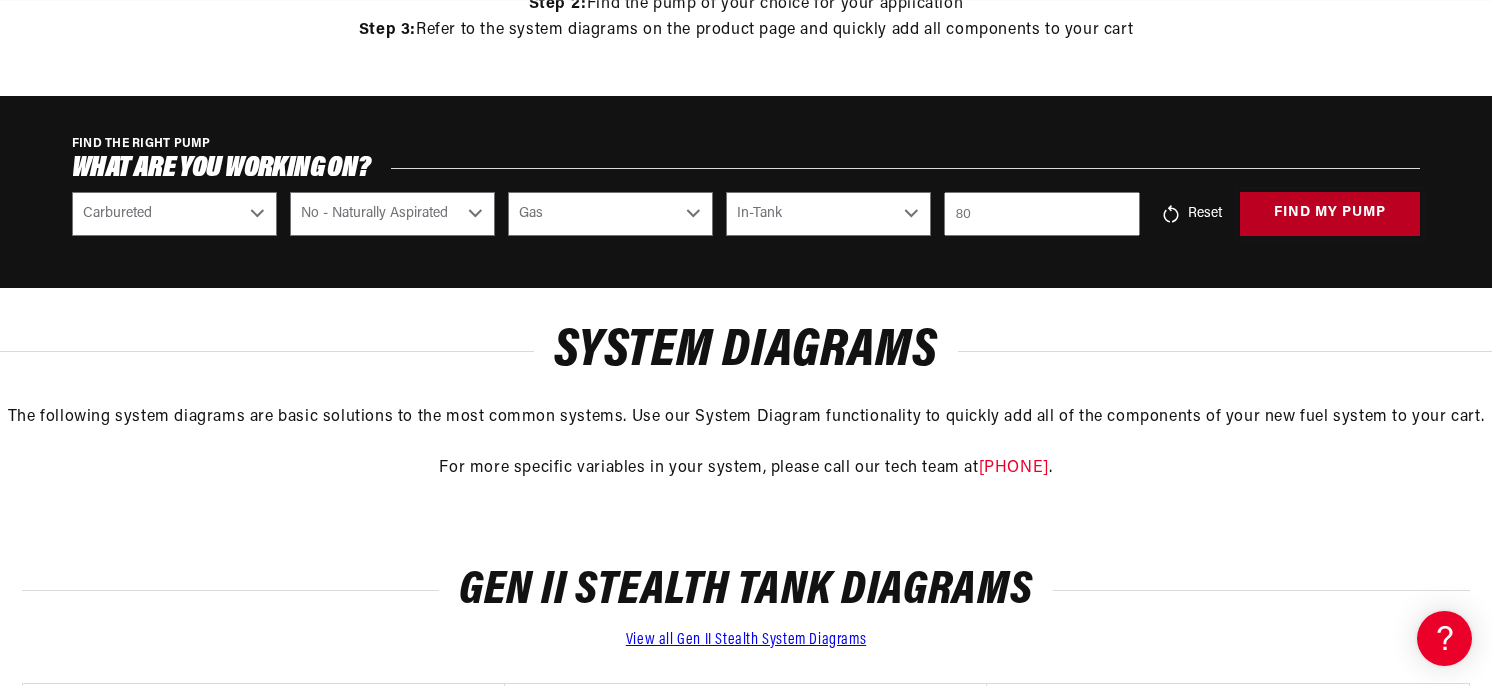 click on "find my pump" at bounding box center [1330, 214] 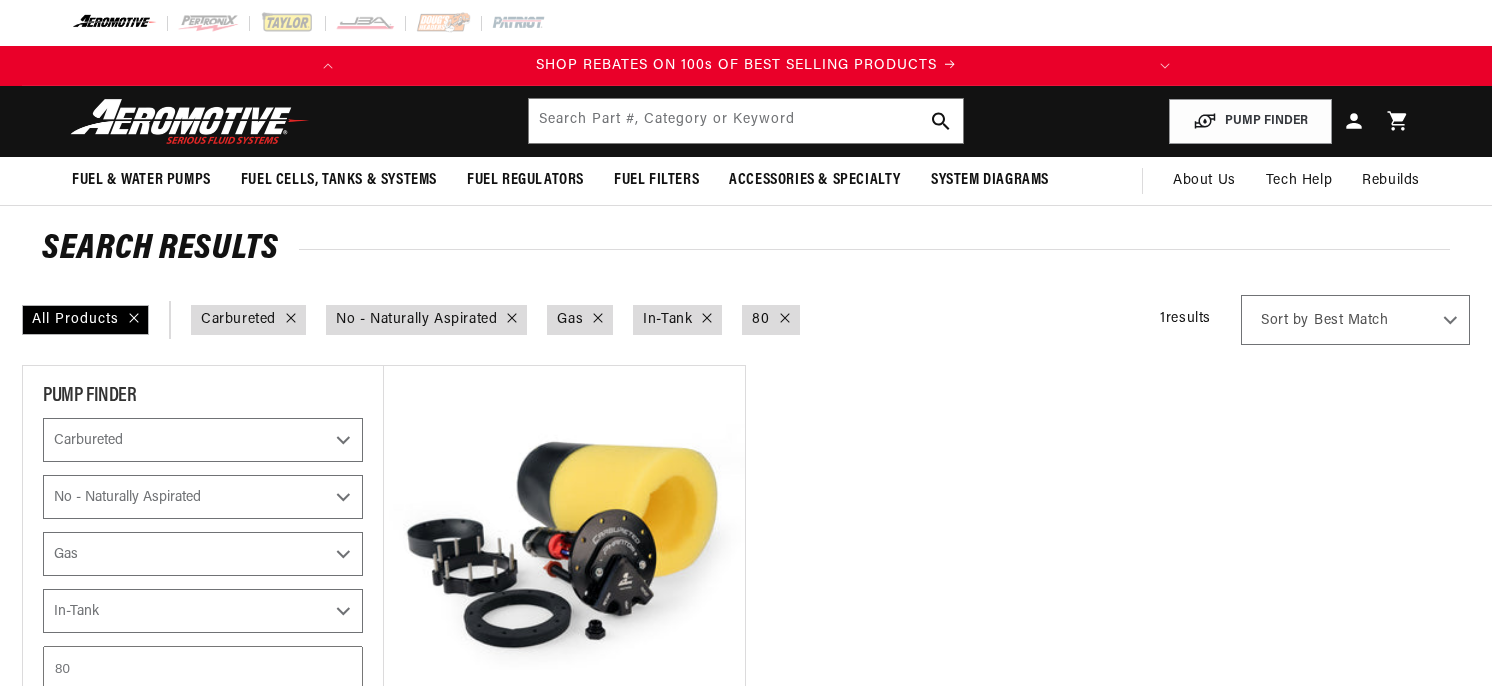 select on "Carbureted" 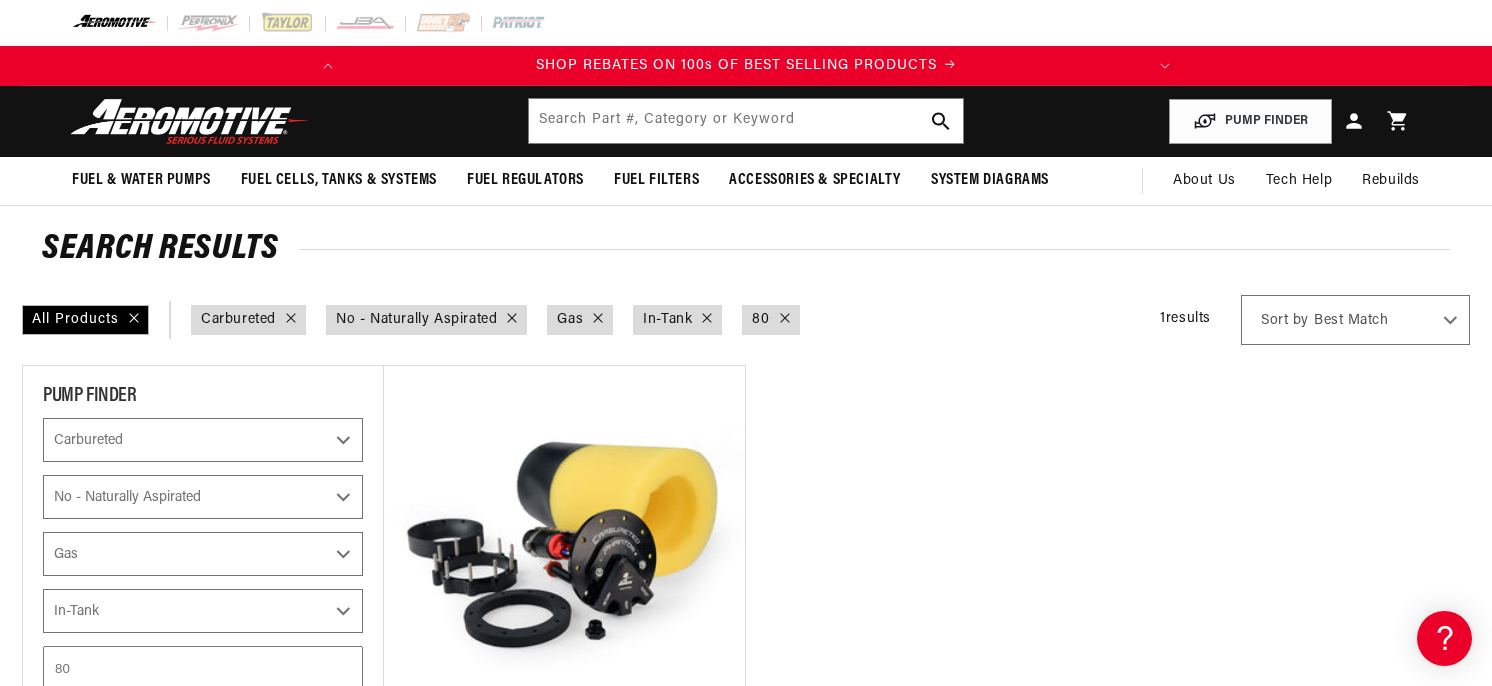 scroll, scrollTop: 0, scrollLeft: 0, axis: both 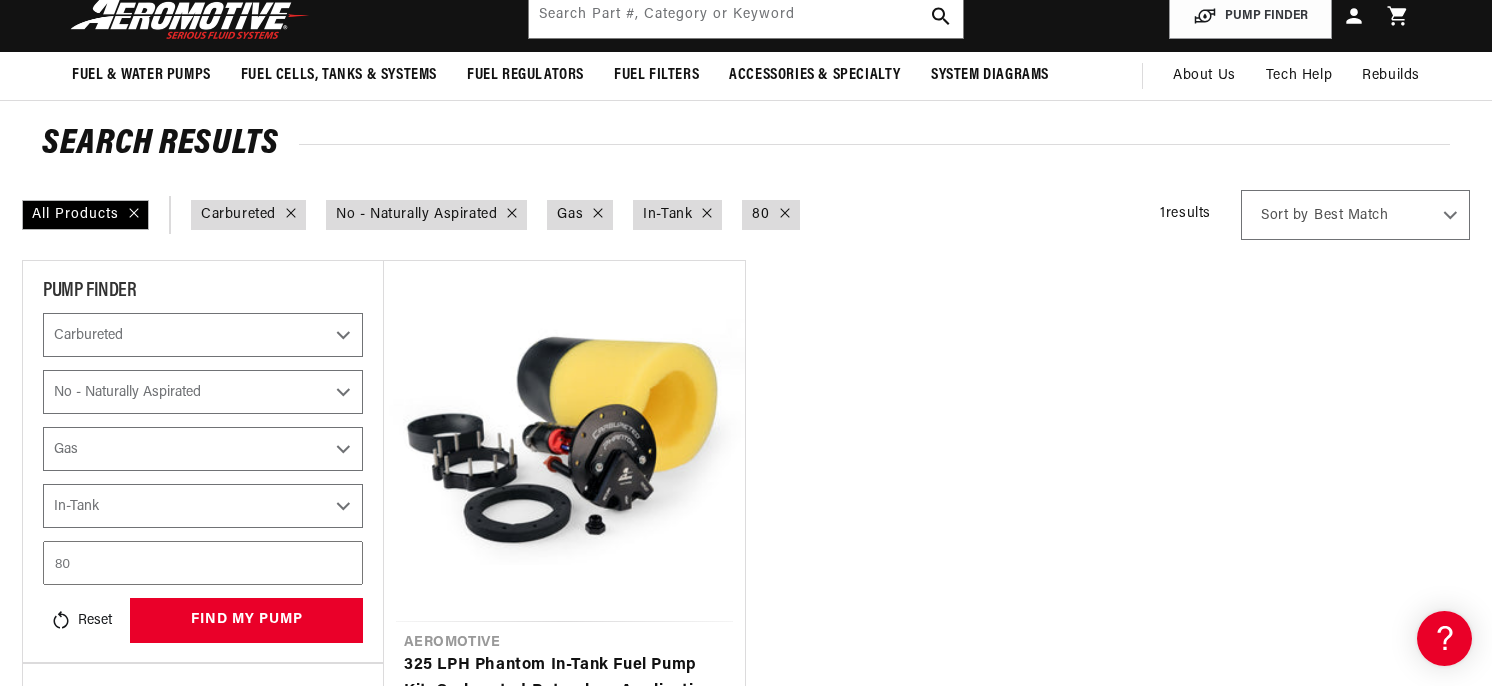 drag, startPoint x: 69, startPoint y: 564, endPoint x: 50, endPoint y: 559, distance: 19.646883 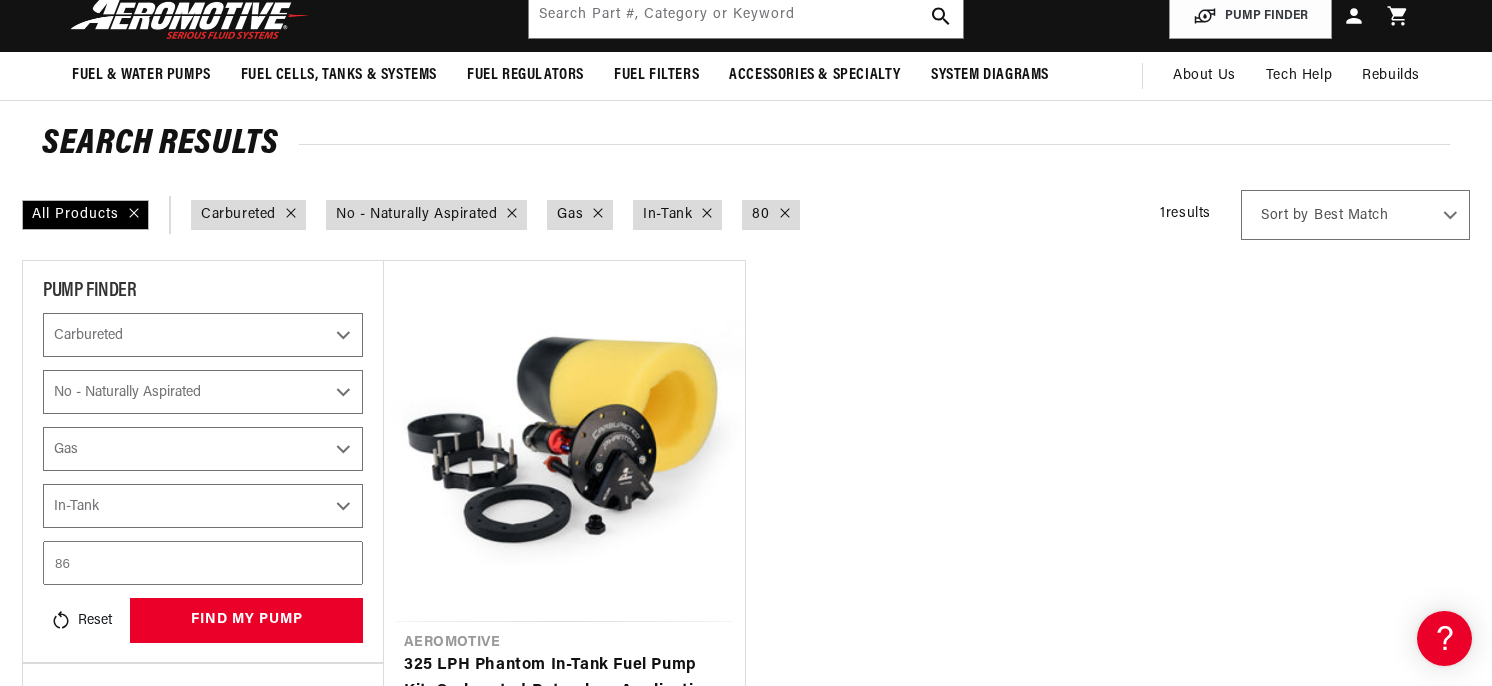 scroll, scrollTop: 0, scrollLeft: 0, axis: both 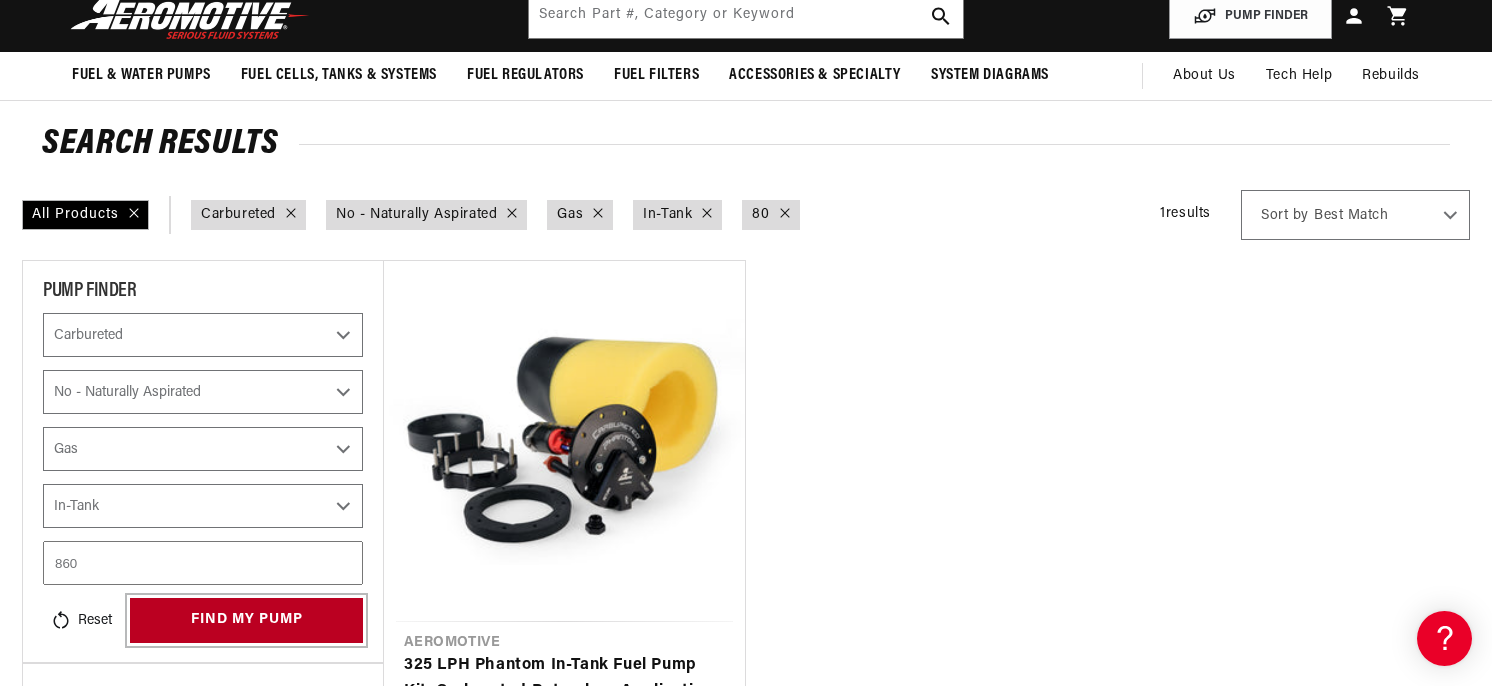 click on "find my pump" at bounding box center (246, 620) 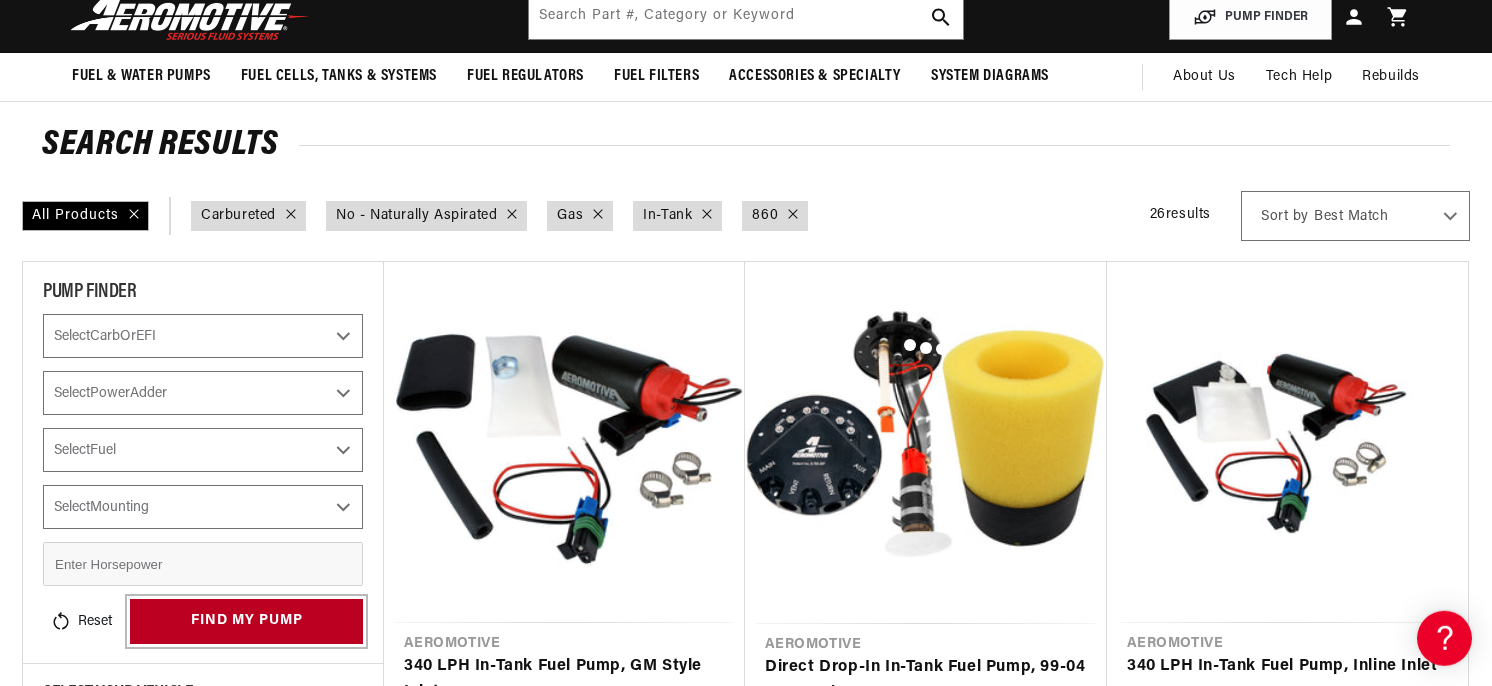 select on "Carbureted" 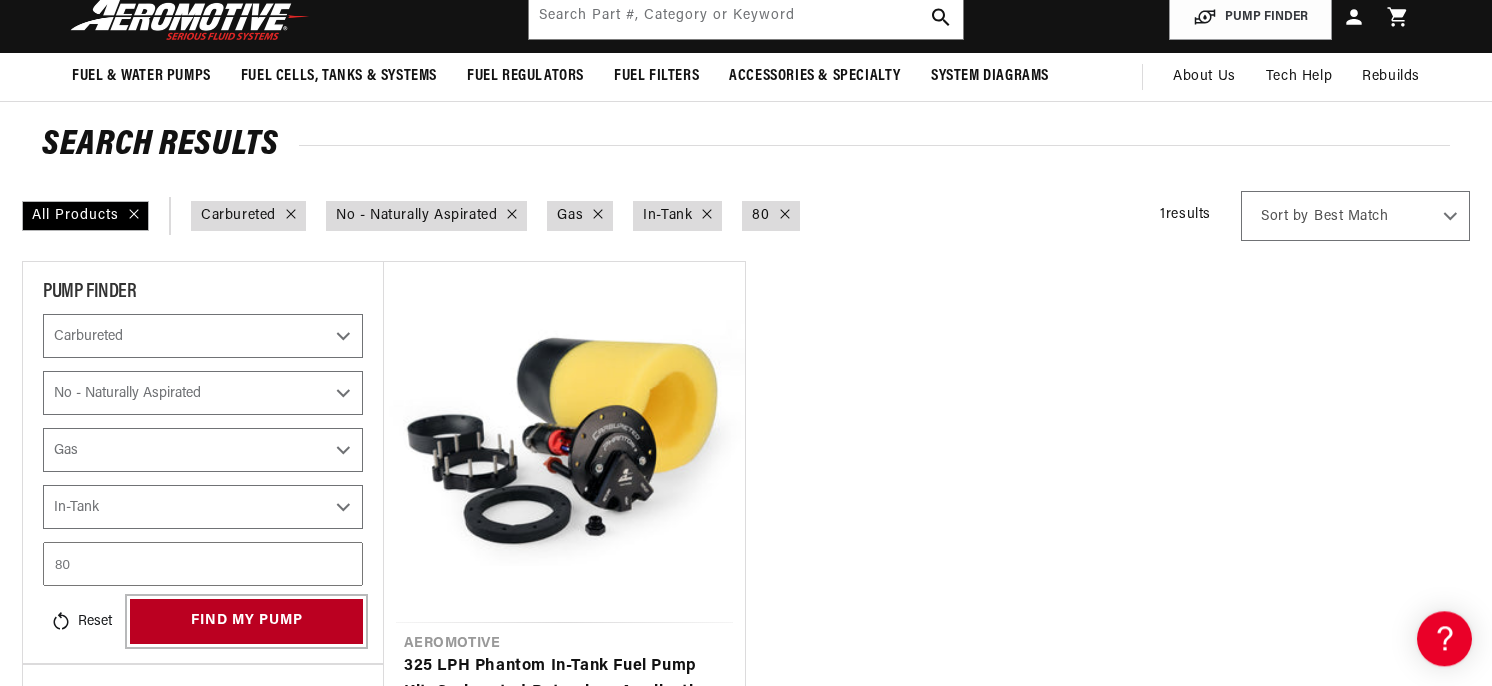 scroll, scrollTop: 104, scrollLeft: 0, axis: vertical 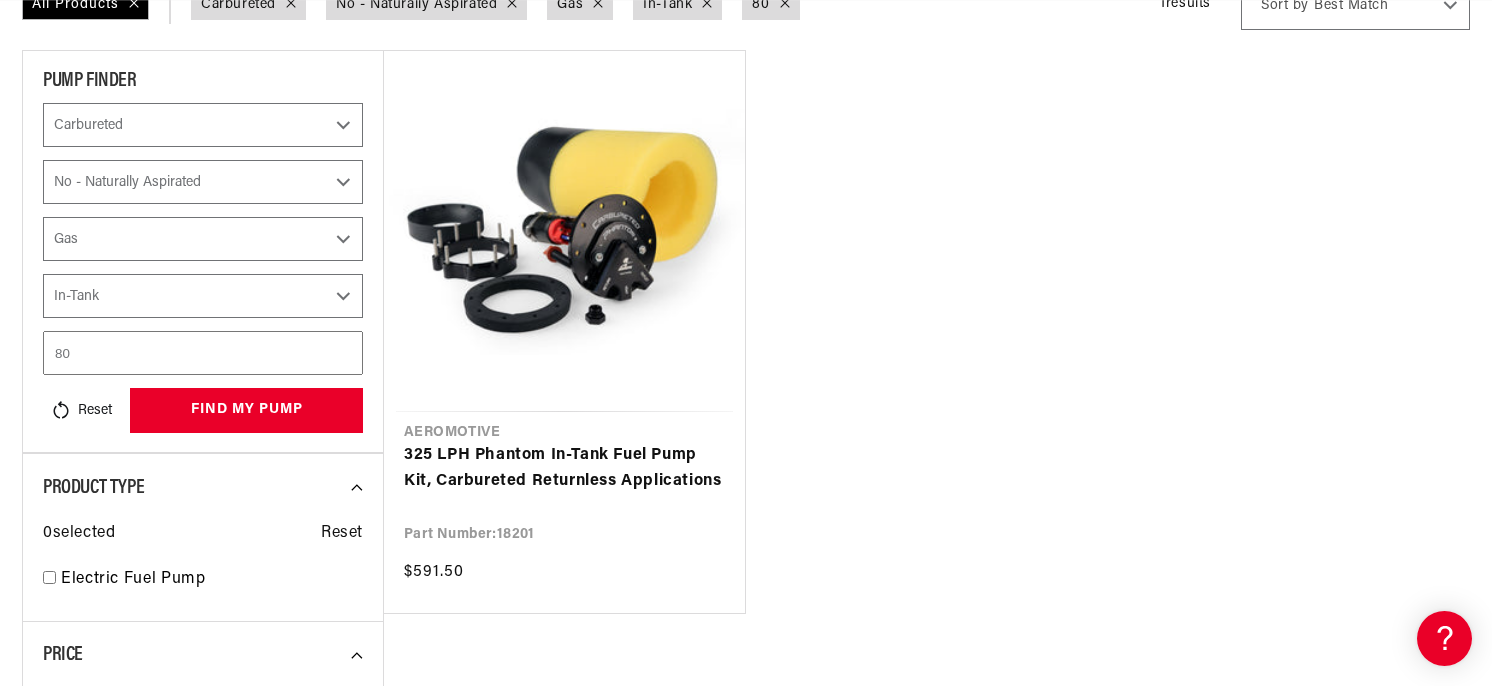 click on "Reset" at bounding box center [80, 410] 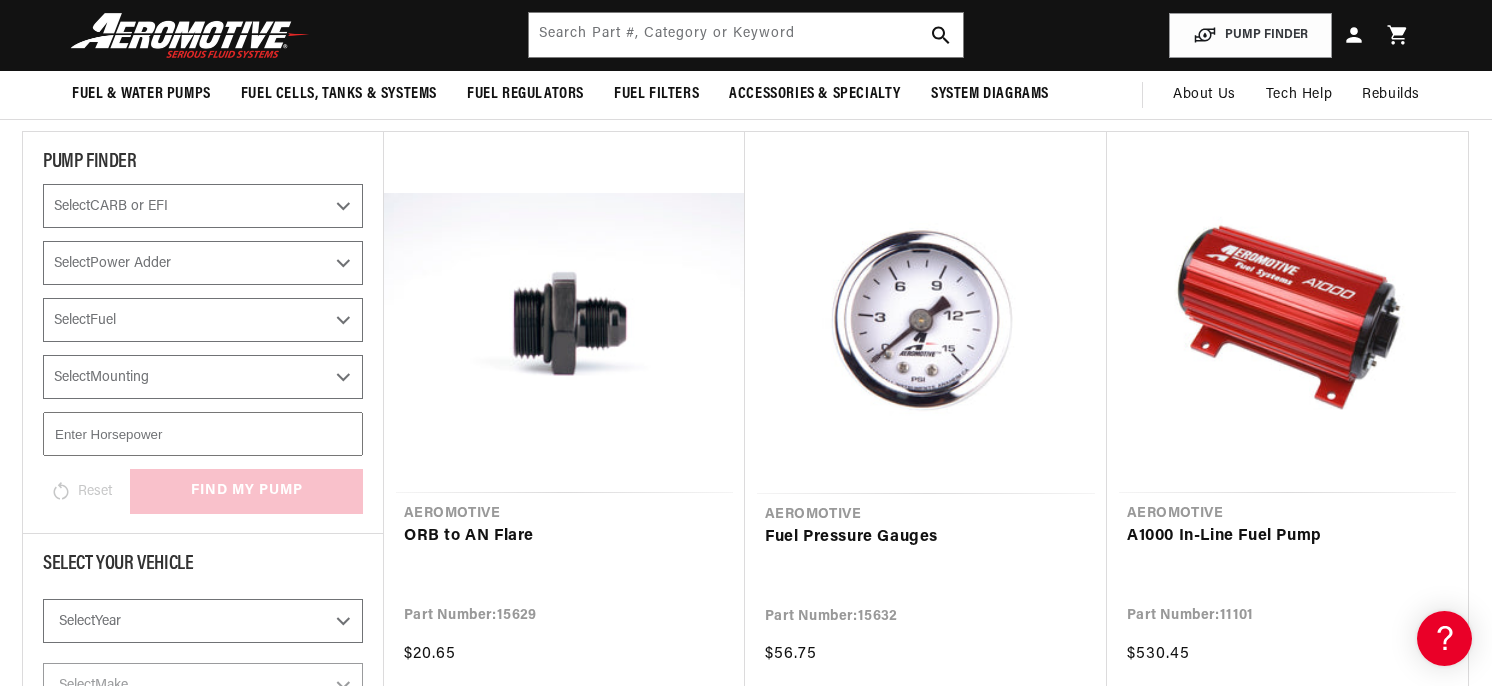 scroll, scrollTop: 189, scrollLeft: 0, axis: vertical 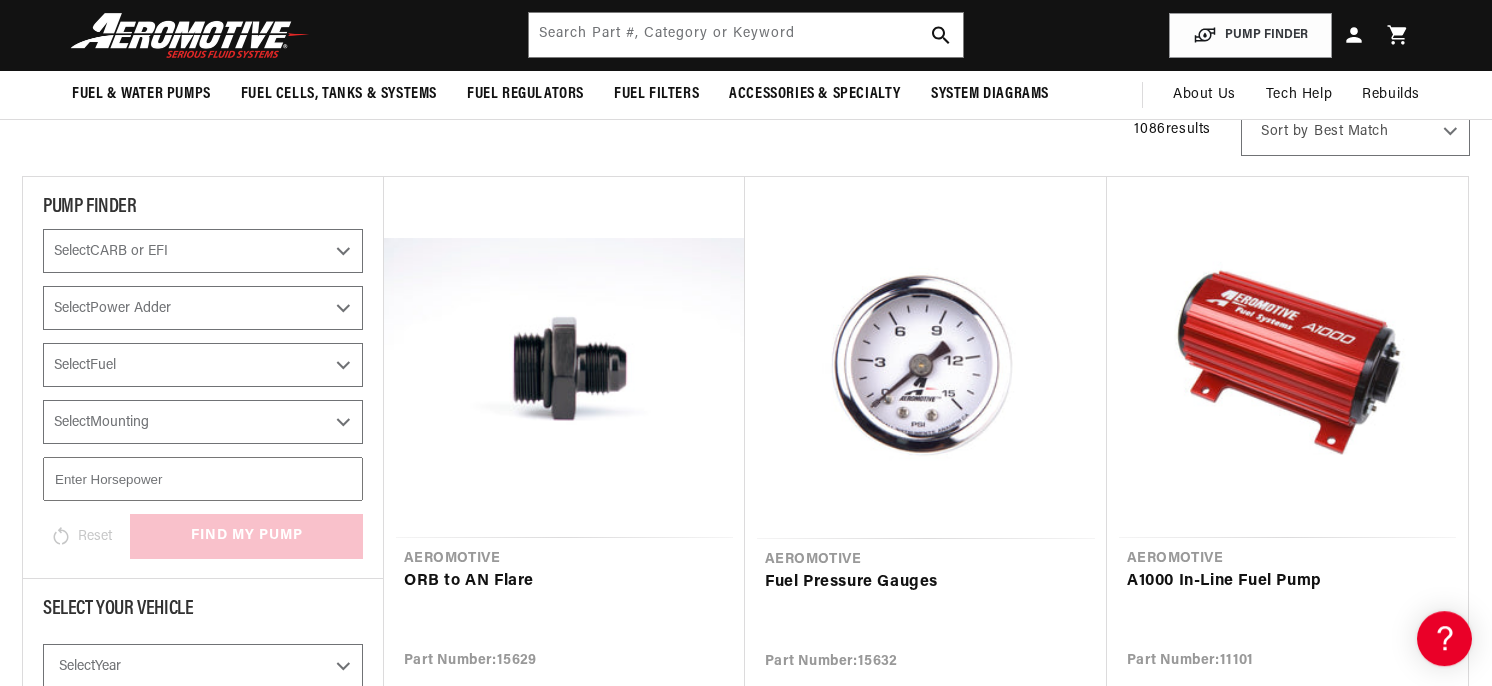 click on "Select  CARB or EFI
Carbureted
Fuel Injected" at bounding box center [203, 251] 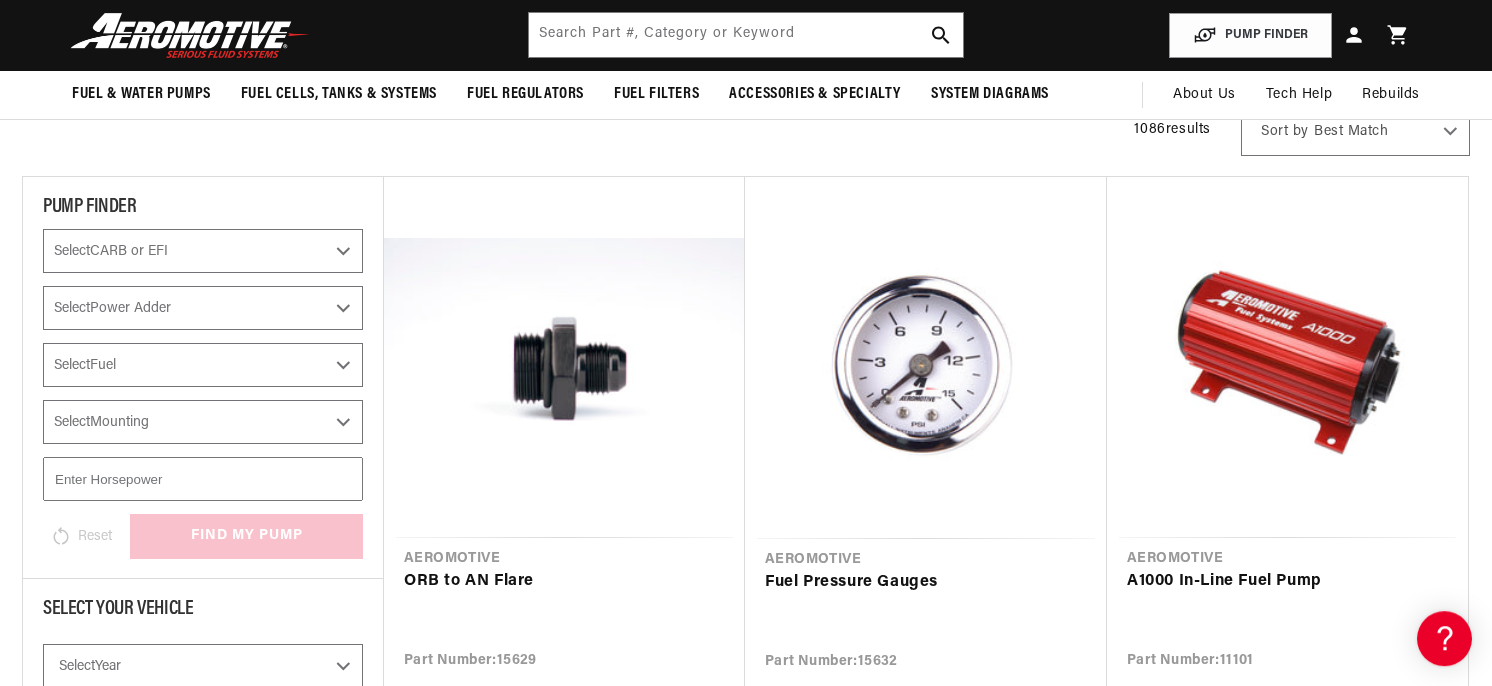 select on "Carbureted" 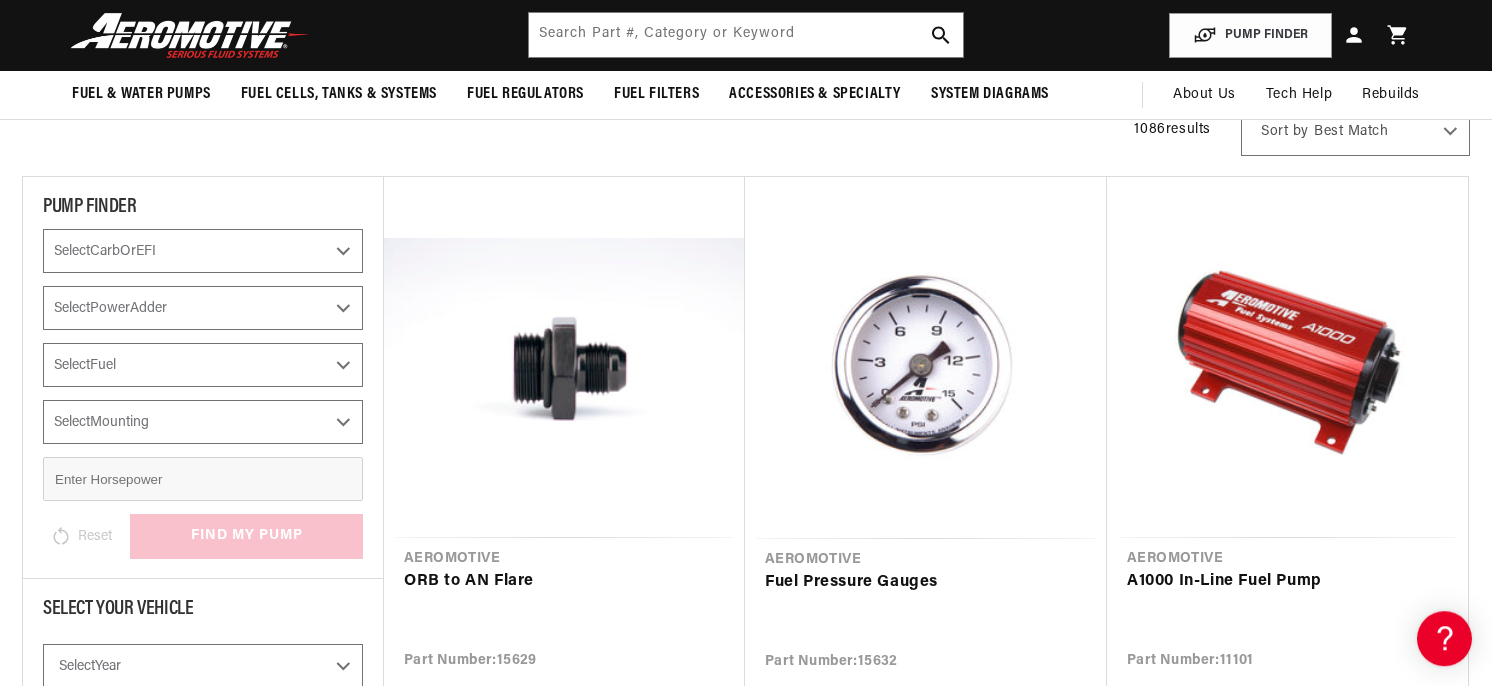 select on "Carbureted" 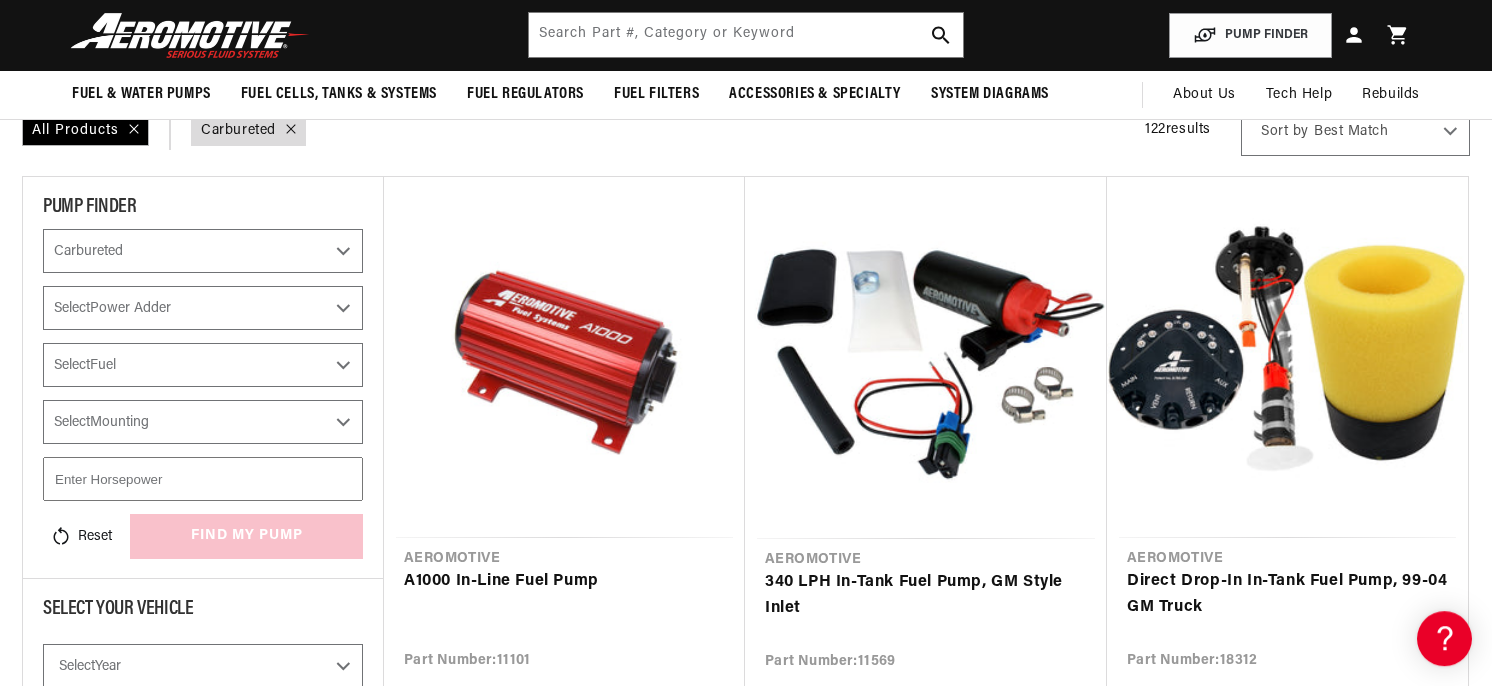 scroll, scrollTop: 188, scrollLeft: 0, axis: vertical 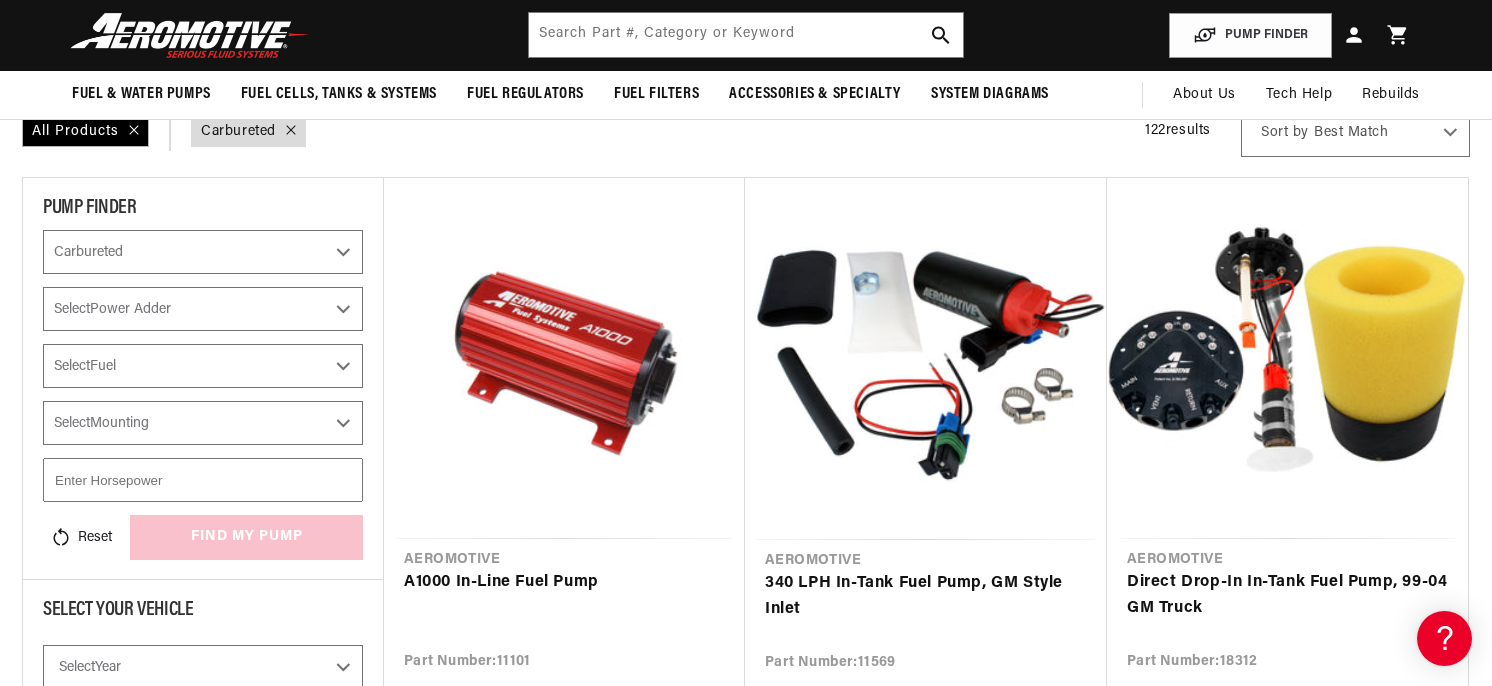 click on "Select  Power Adder
No - Naturally Aspirated
Yes - Forced Induction" at bounding box center (203, 309) 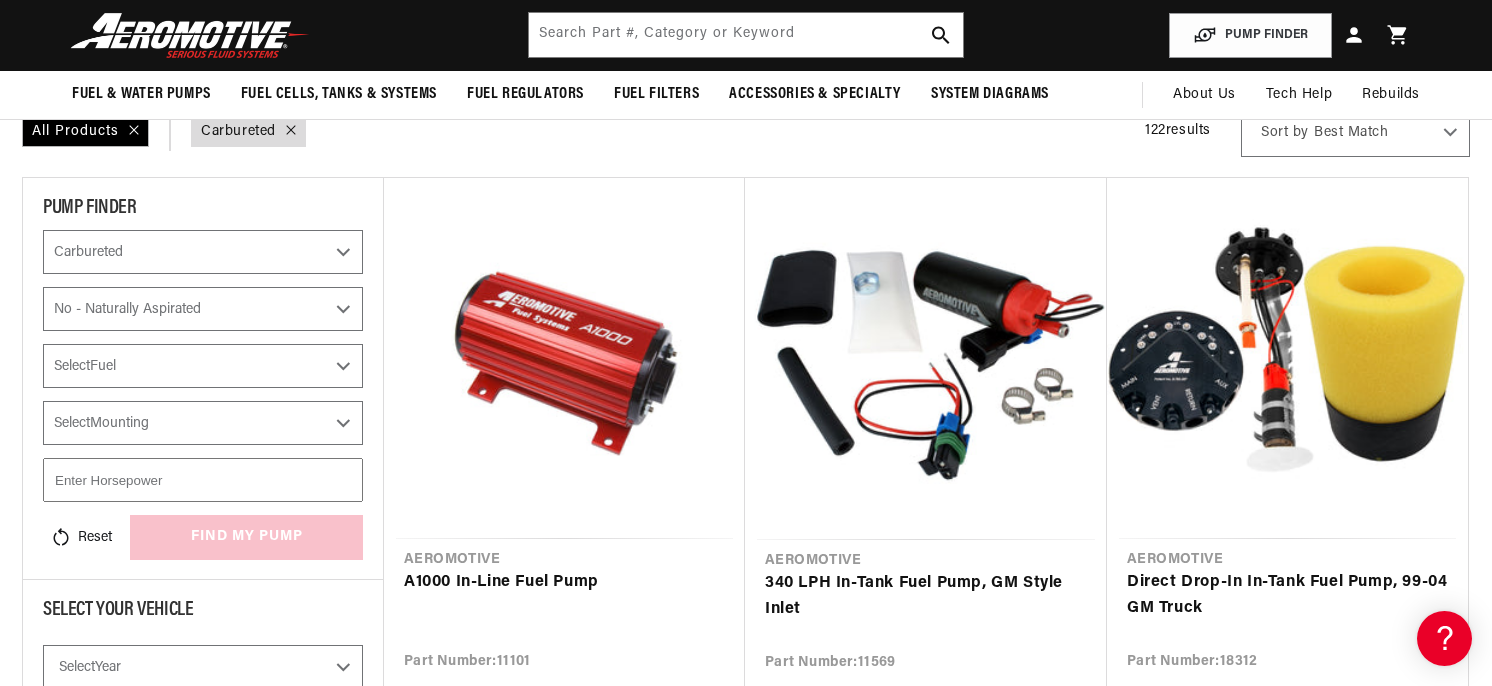 checkbox on "true" 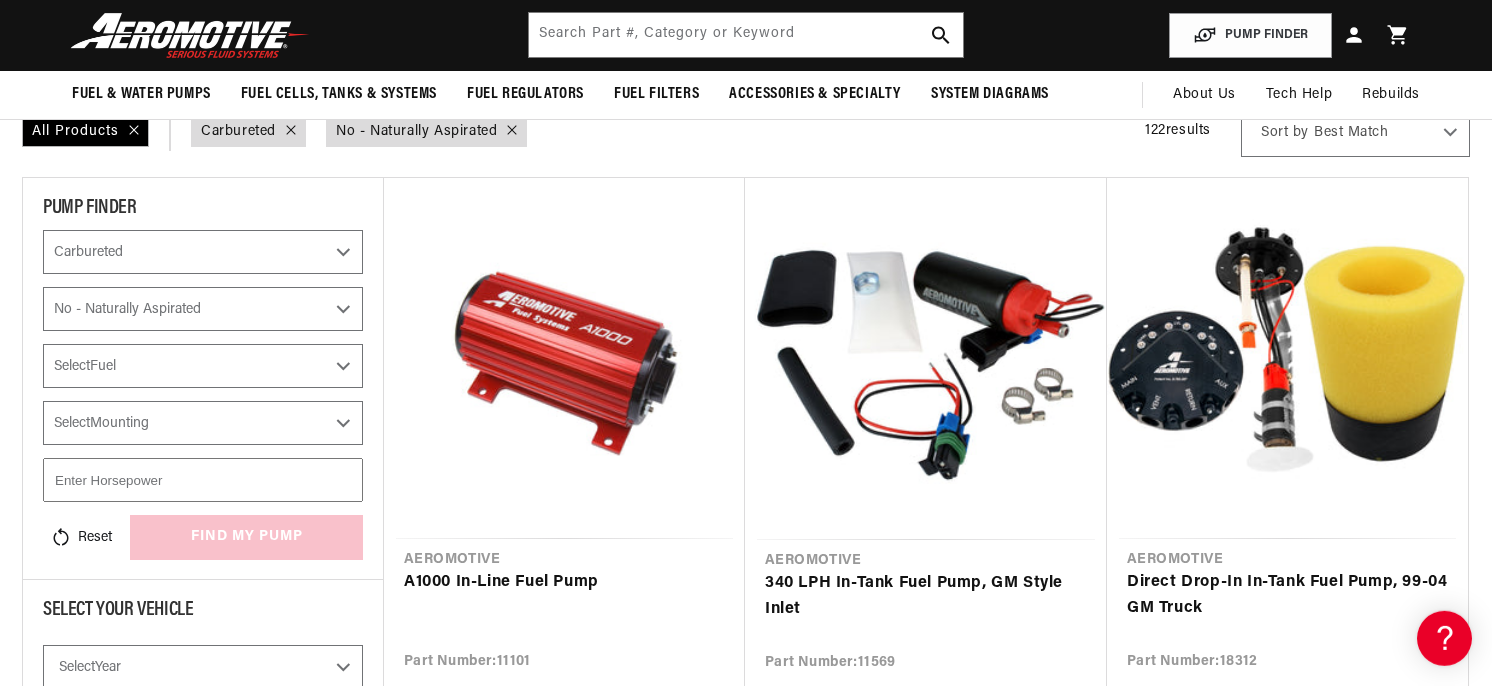 scroll, scrollTop: 188, scrollLeft: 0, axis: vertical 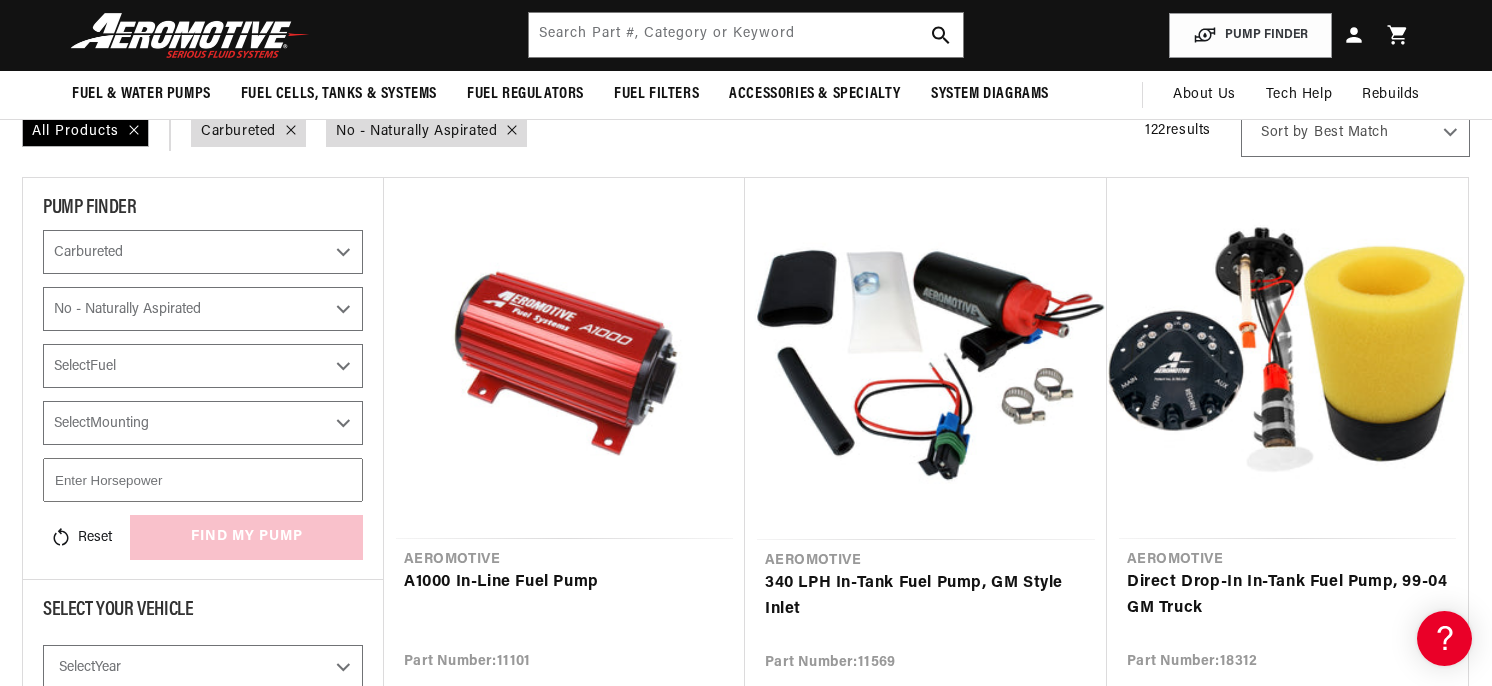 click on "Select  Fuel
E85
Gas" at bounding box center (203, 366) 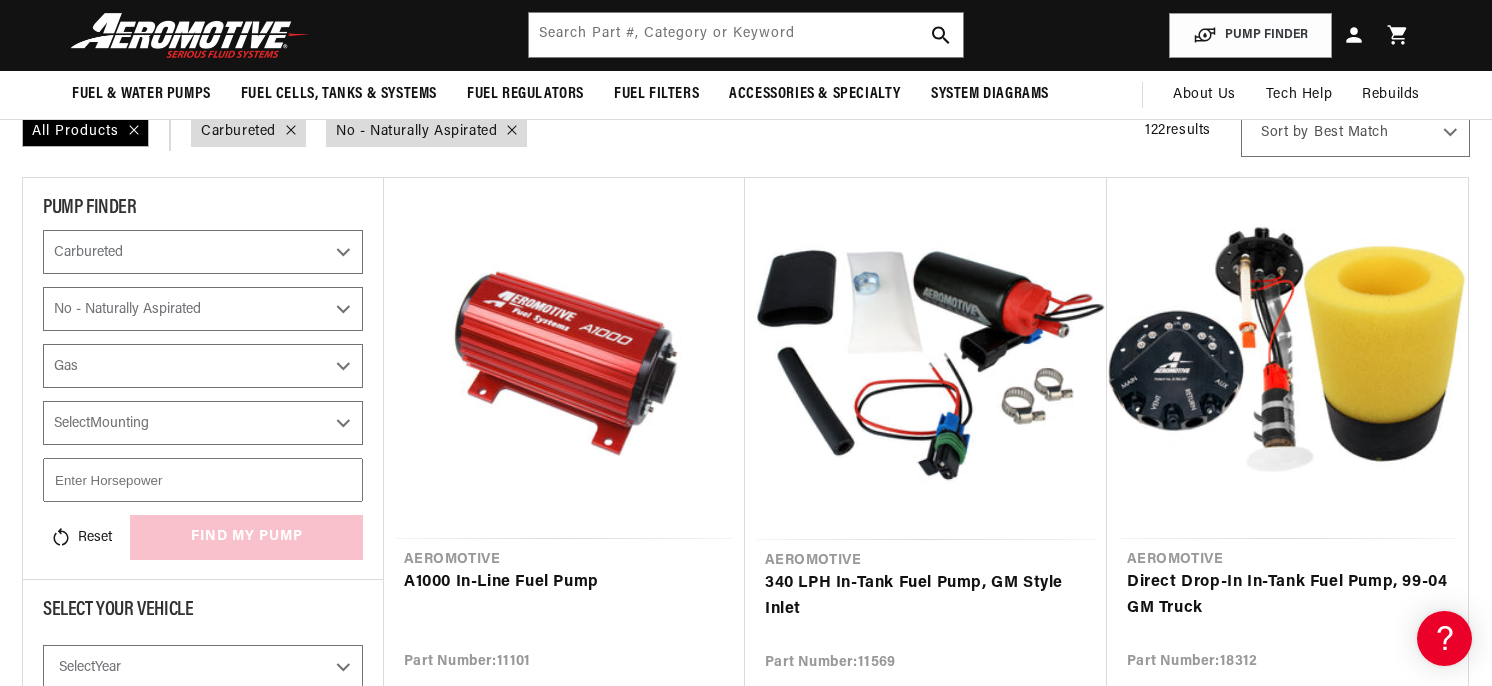 checkbox on "true" 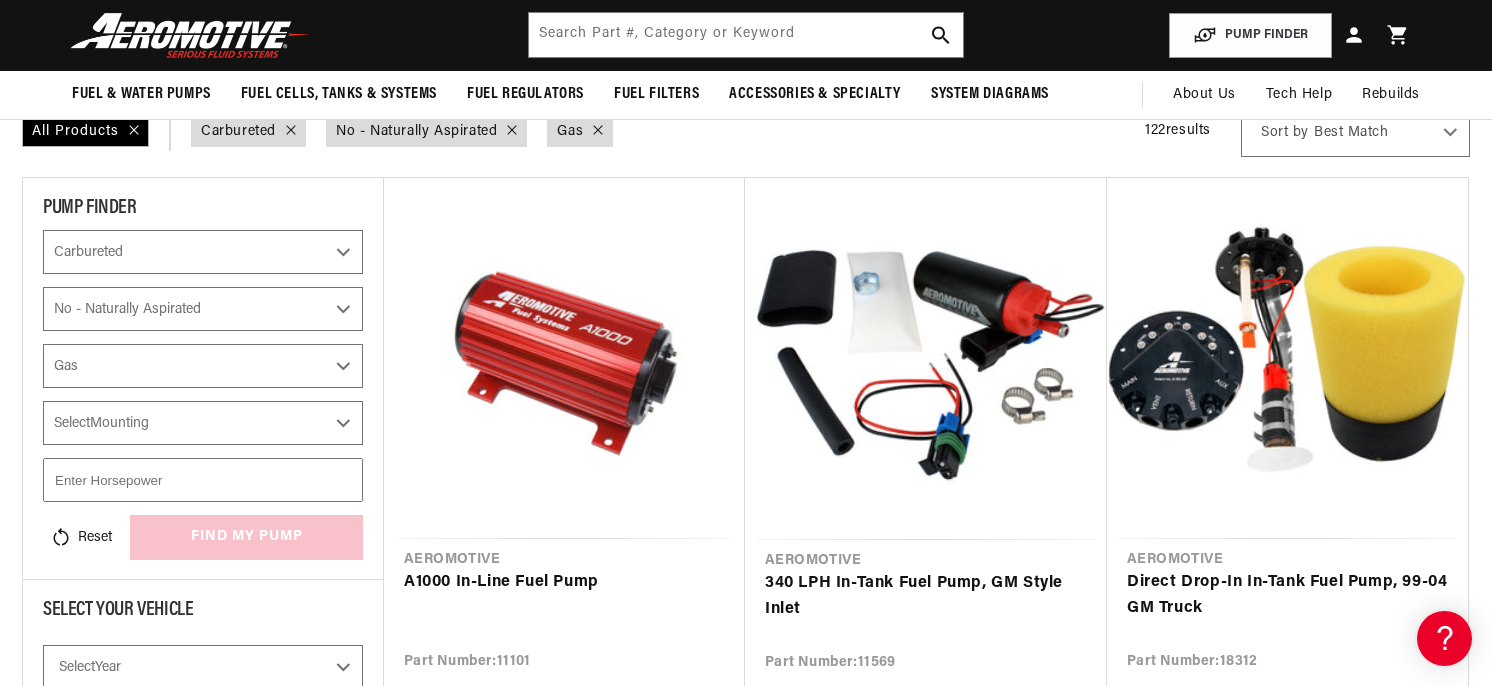 scroll, scrollTop: 0, scrollLeft: 0, axis: both 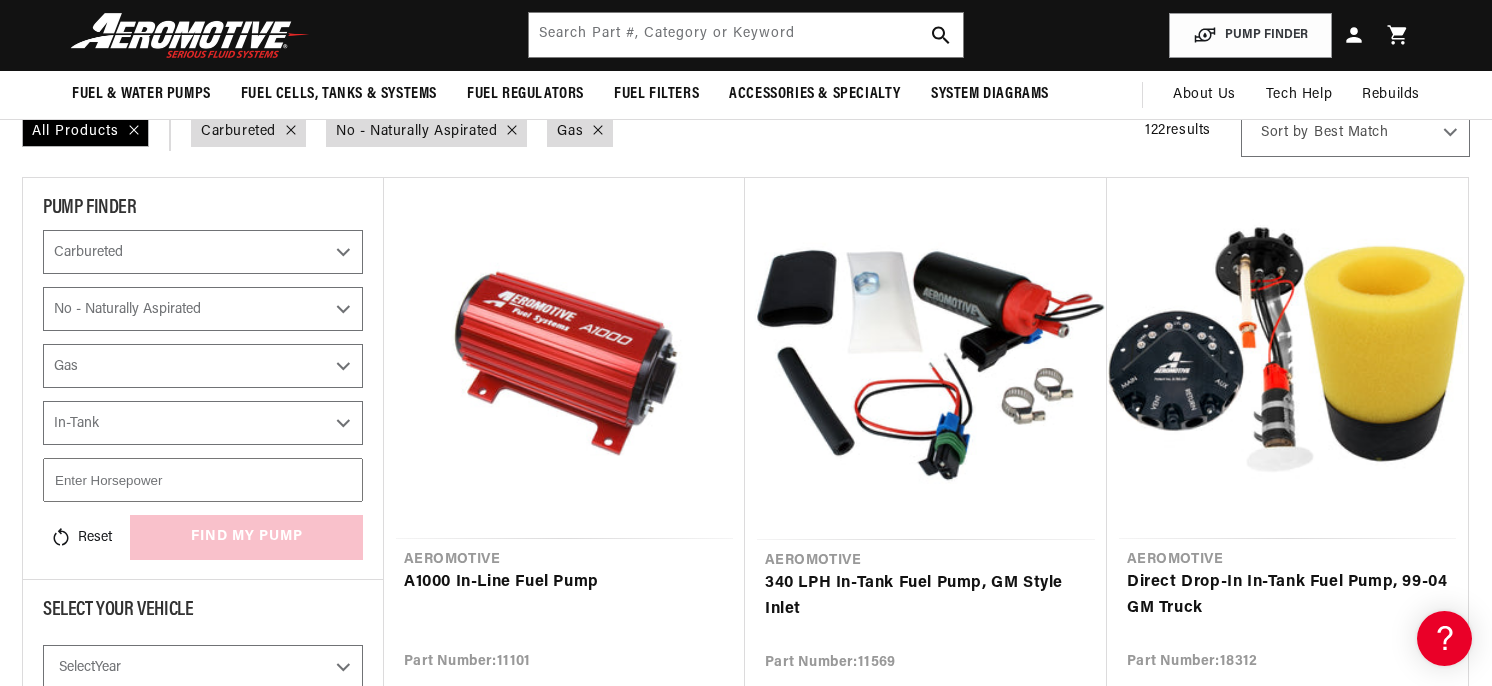 select 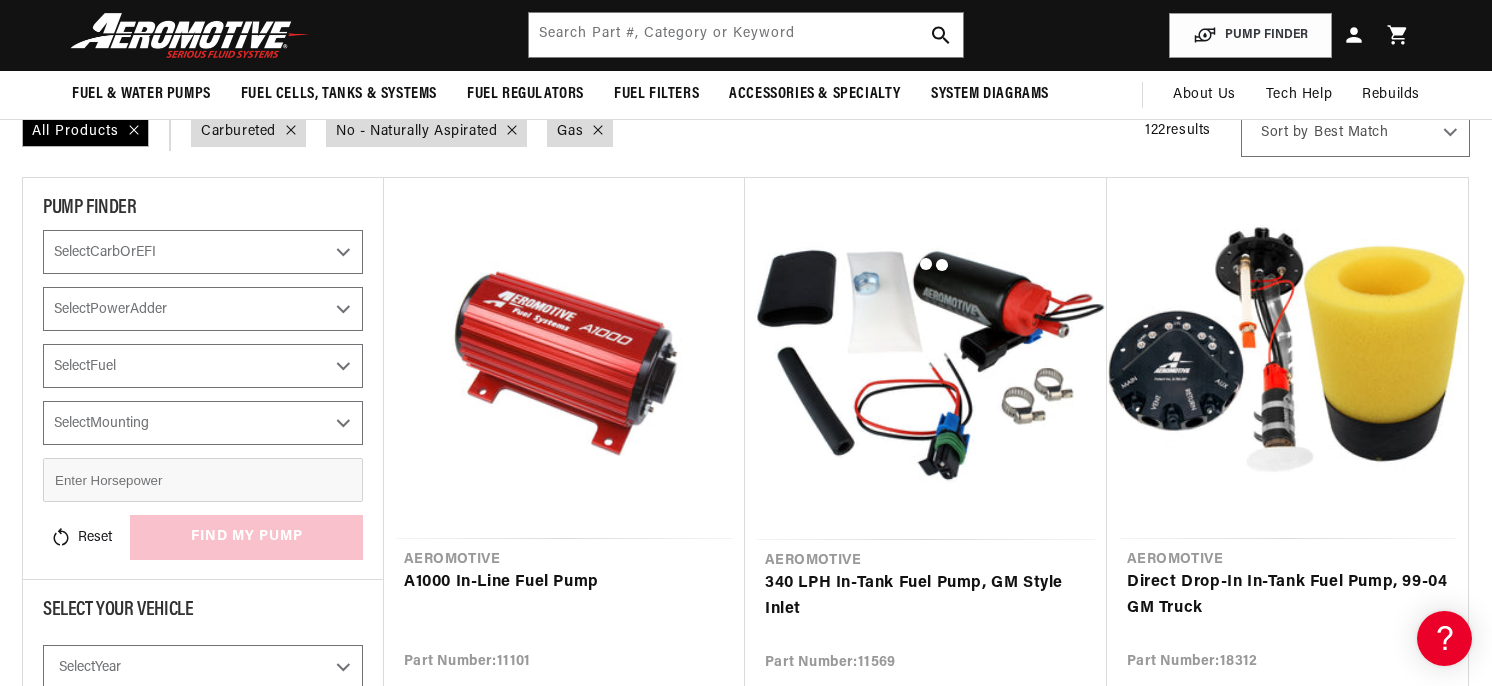 checkbox on "true" 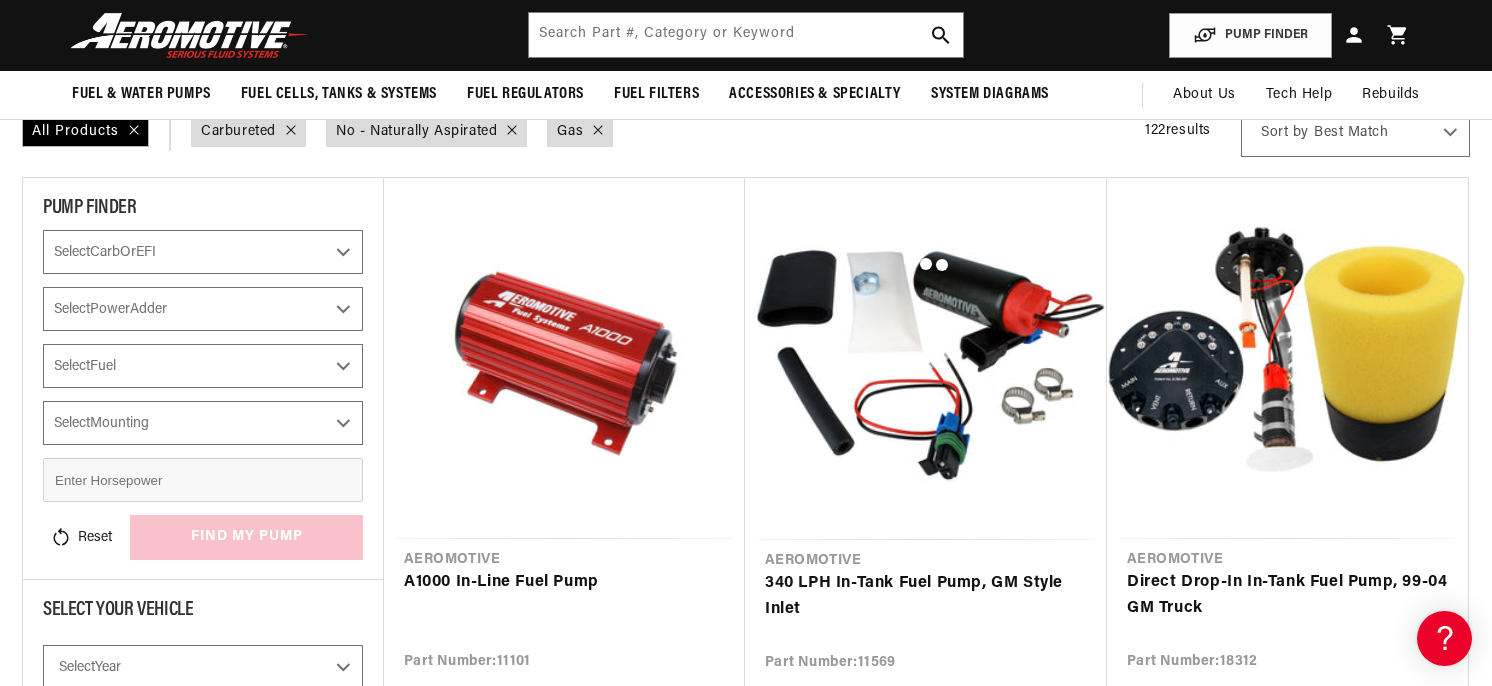 select on "Carbureted" 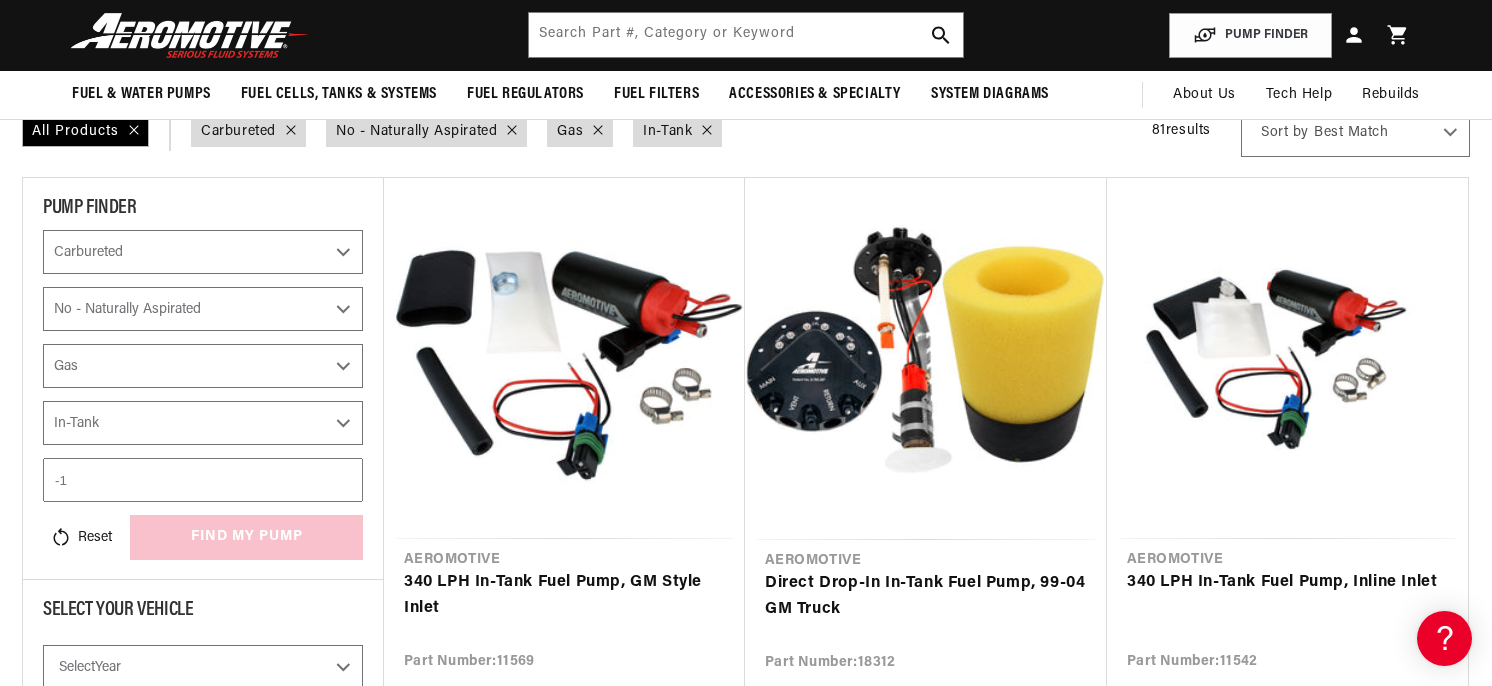 click on "-1" at bounding box center (203, 480) 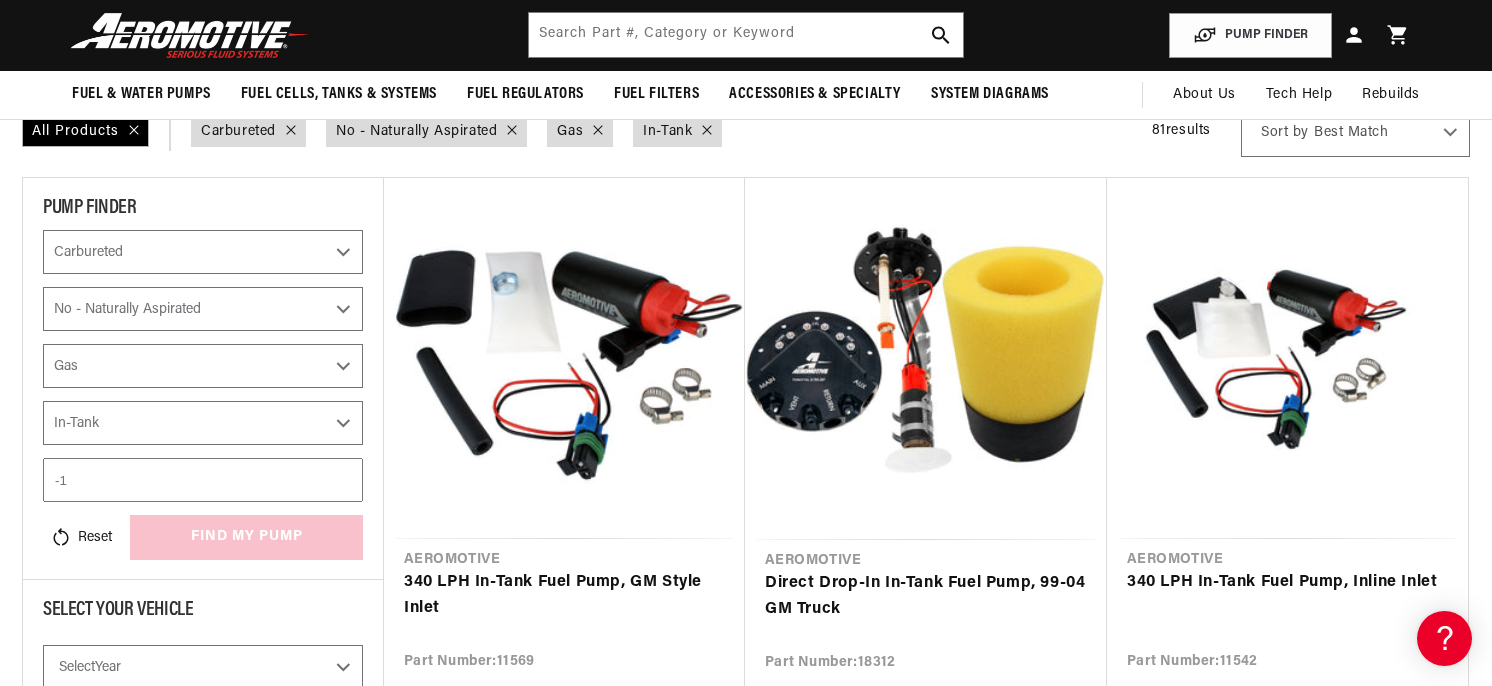 drag, startPoint x: 70, startPoint y: 479, endPoint x: 41, endPoint y: 480, distance: 29.017237 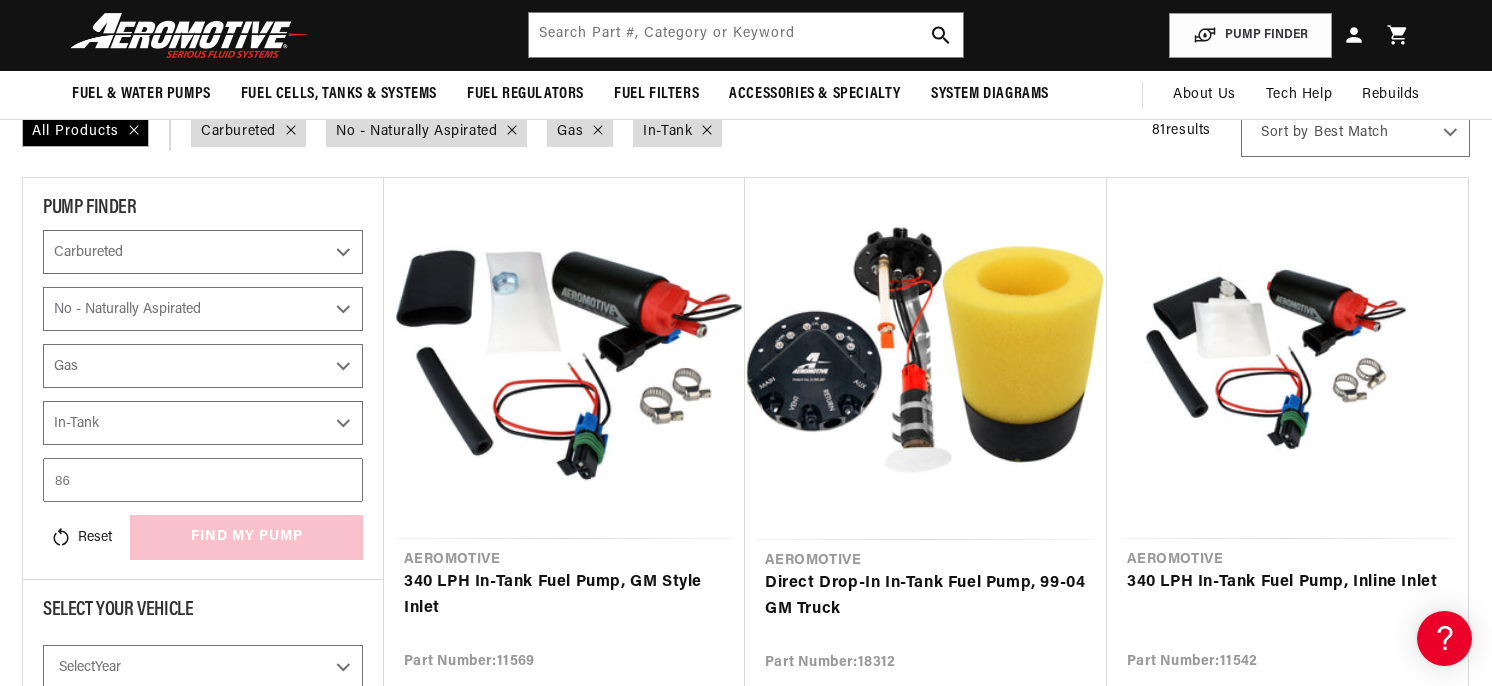 type on "860" 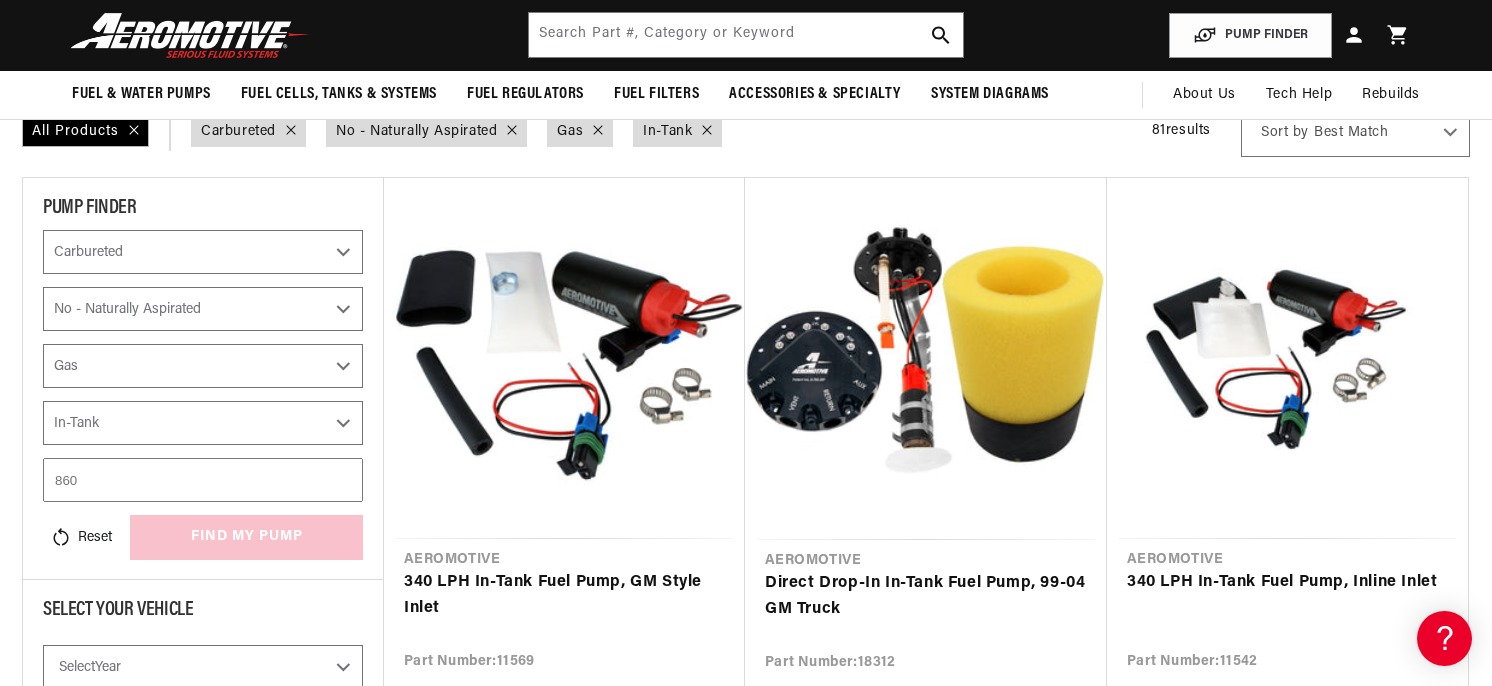 click on "Reset
find my pump" at bounding box center (203, 537) 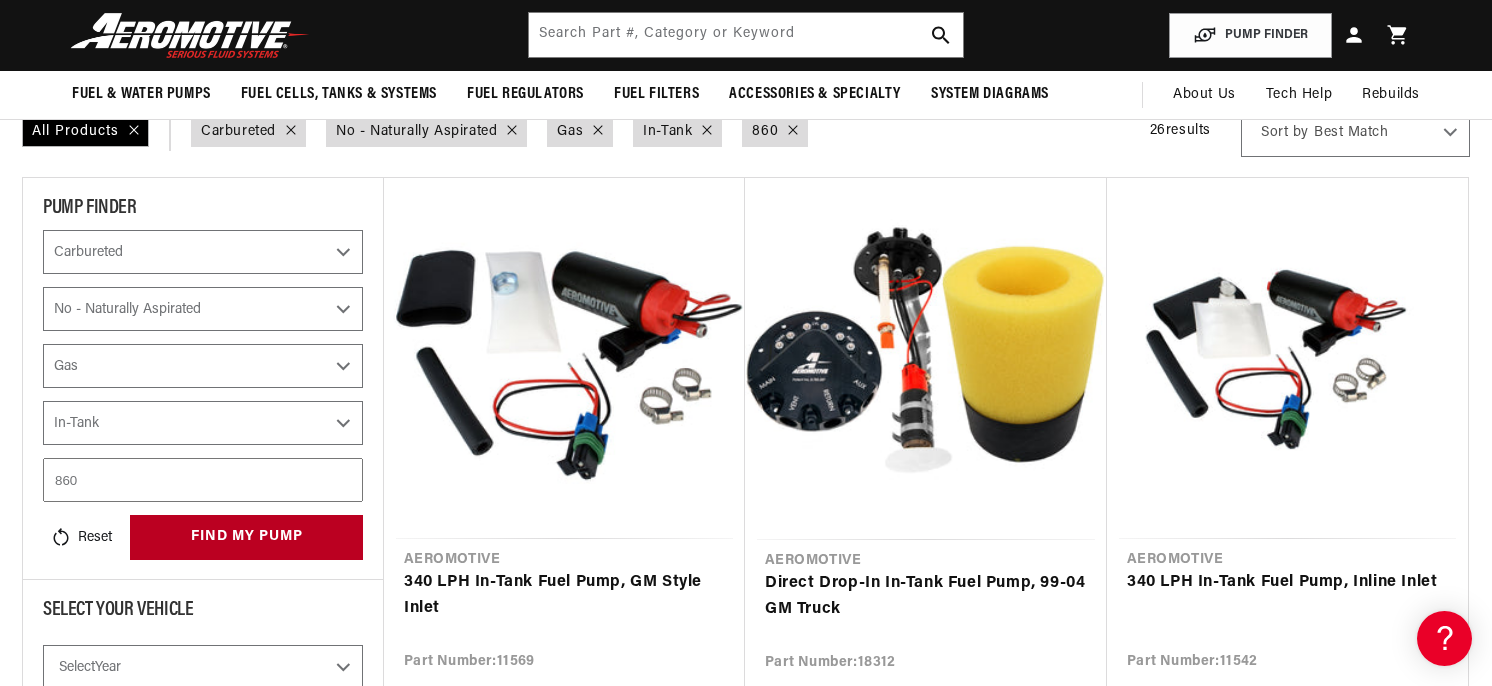 scroll, scrollTop: 0, scrollLeft: 792, axis: horizontal 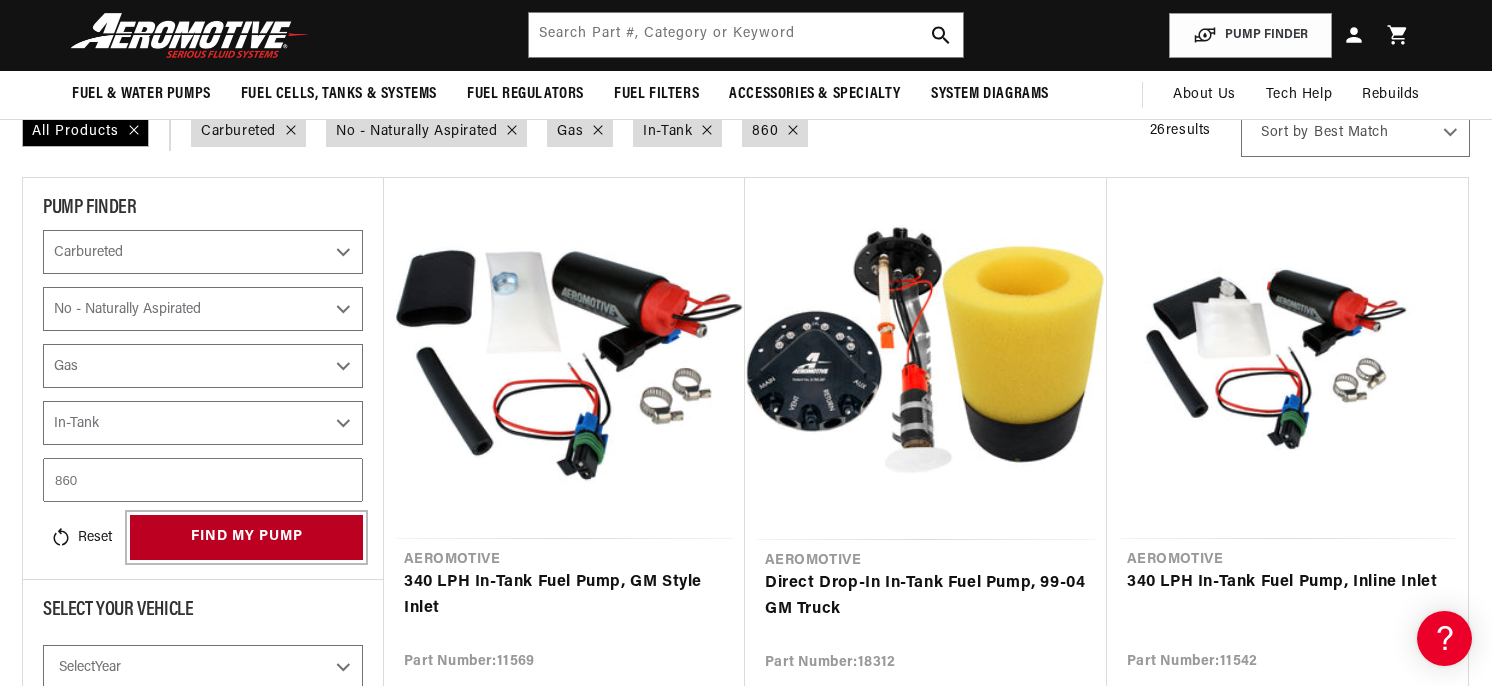 click on "find my pump" at bounding box center (246, 537) 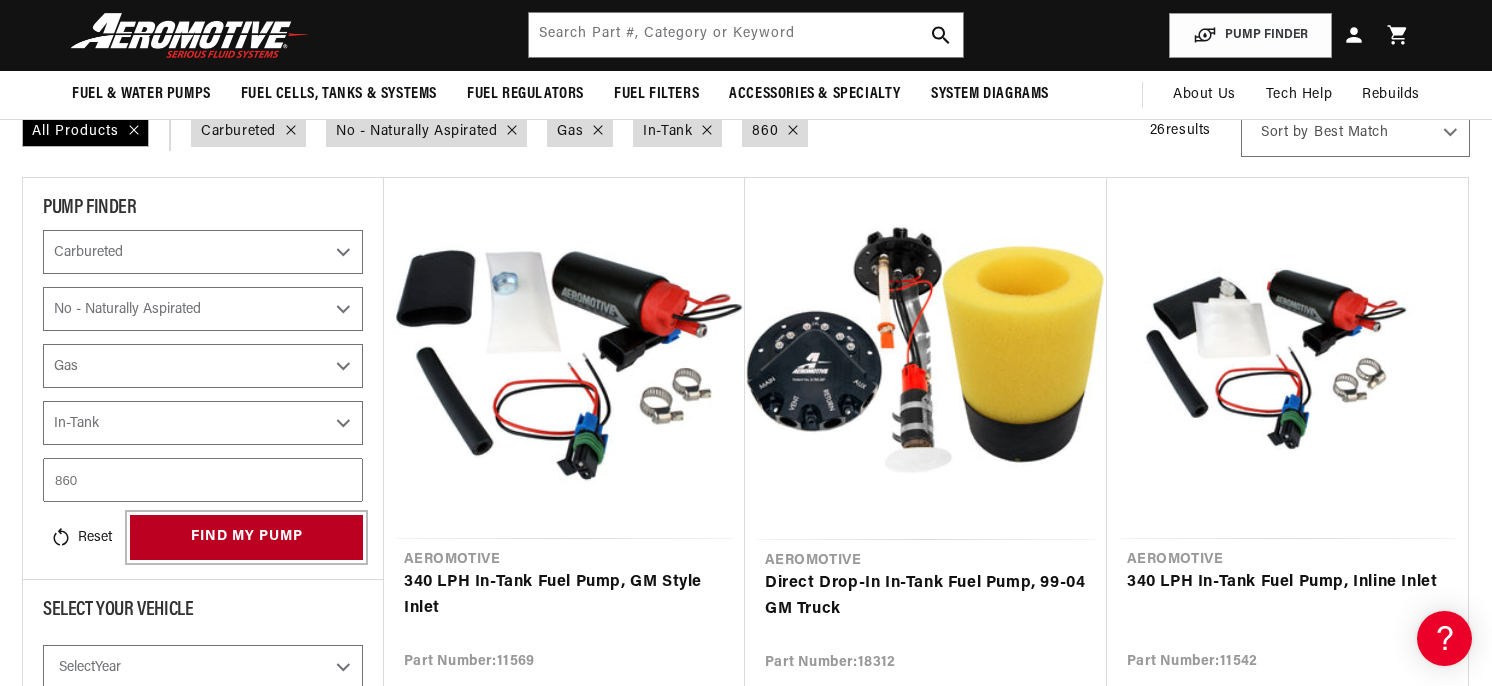 scroll, scrollTop: 0, scrollLeft: 0, axis: both 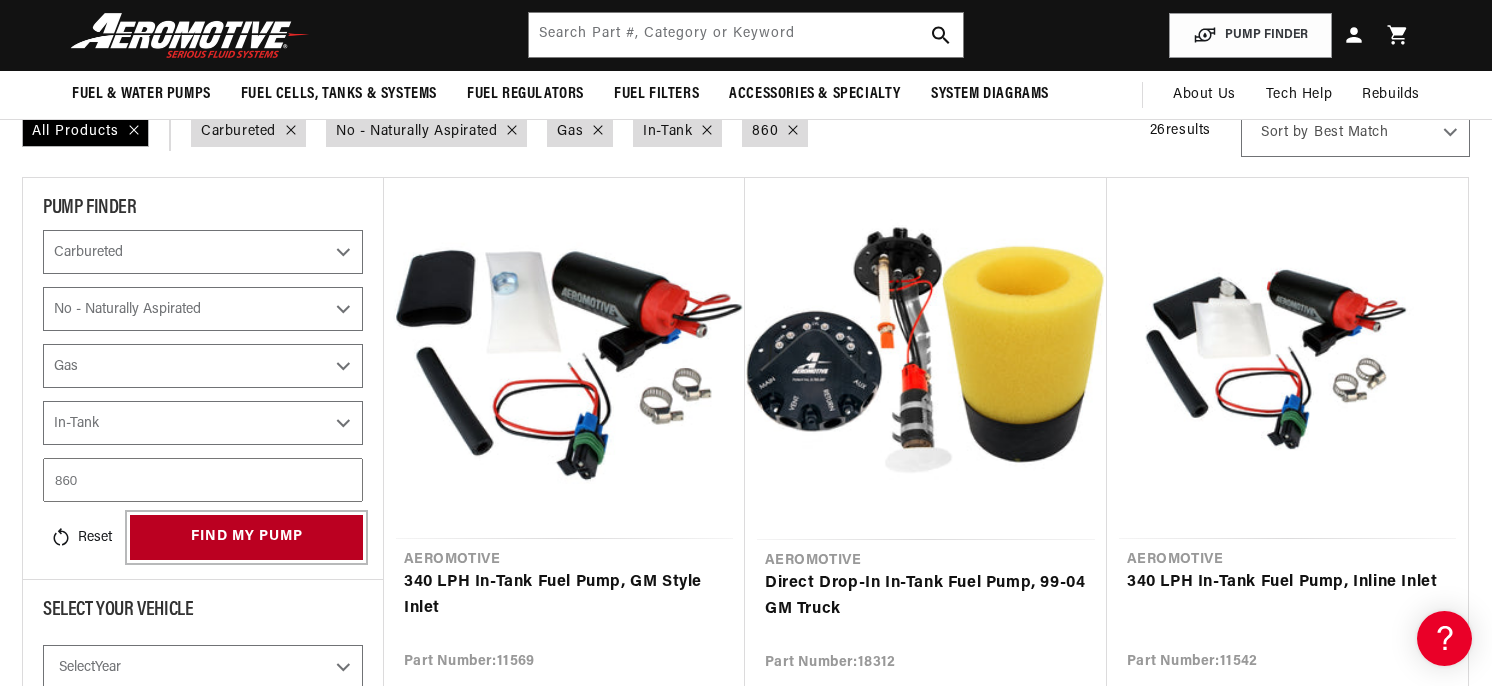 click on "find my pump" at bounding box center (246, 537) 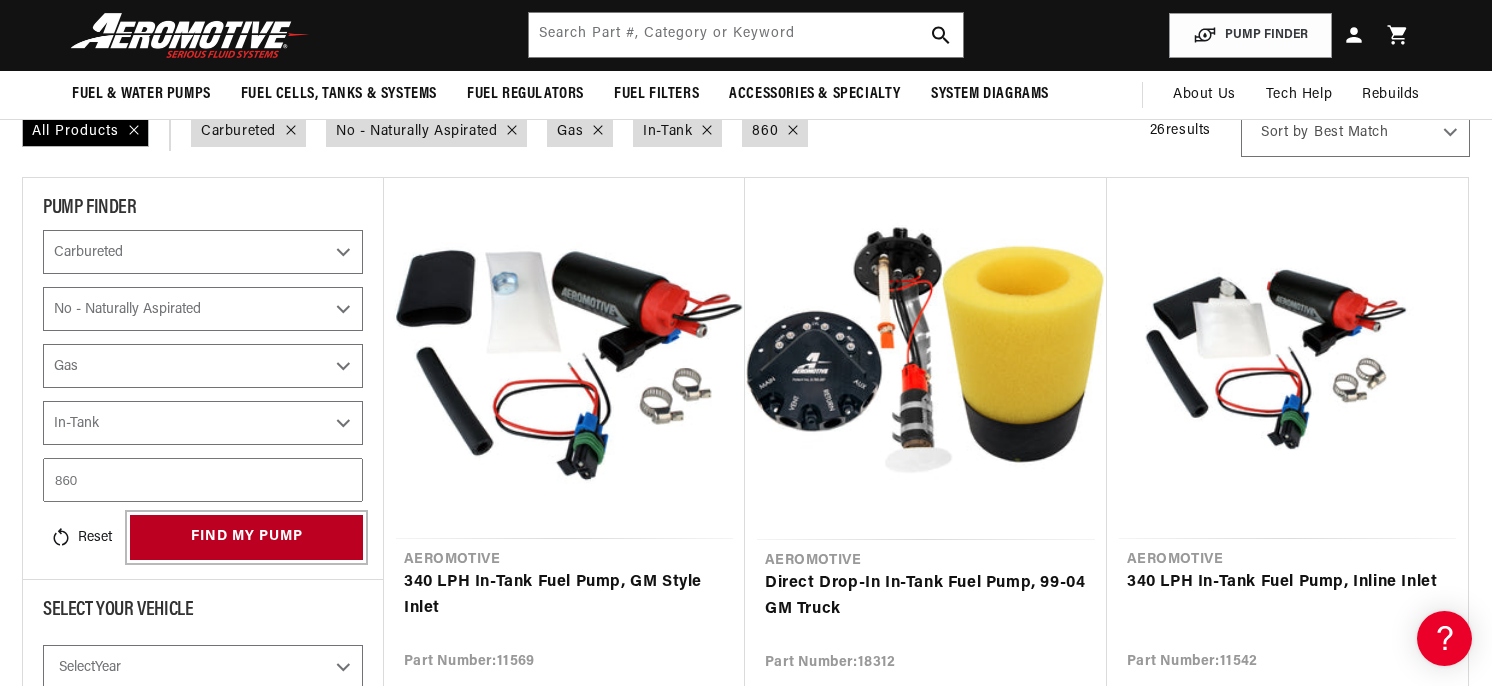 scroll 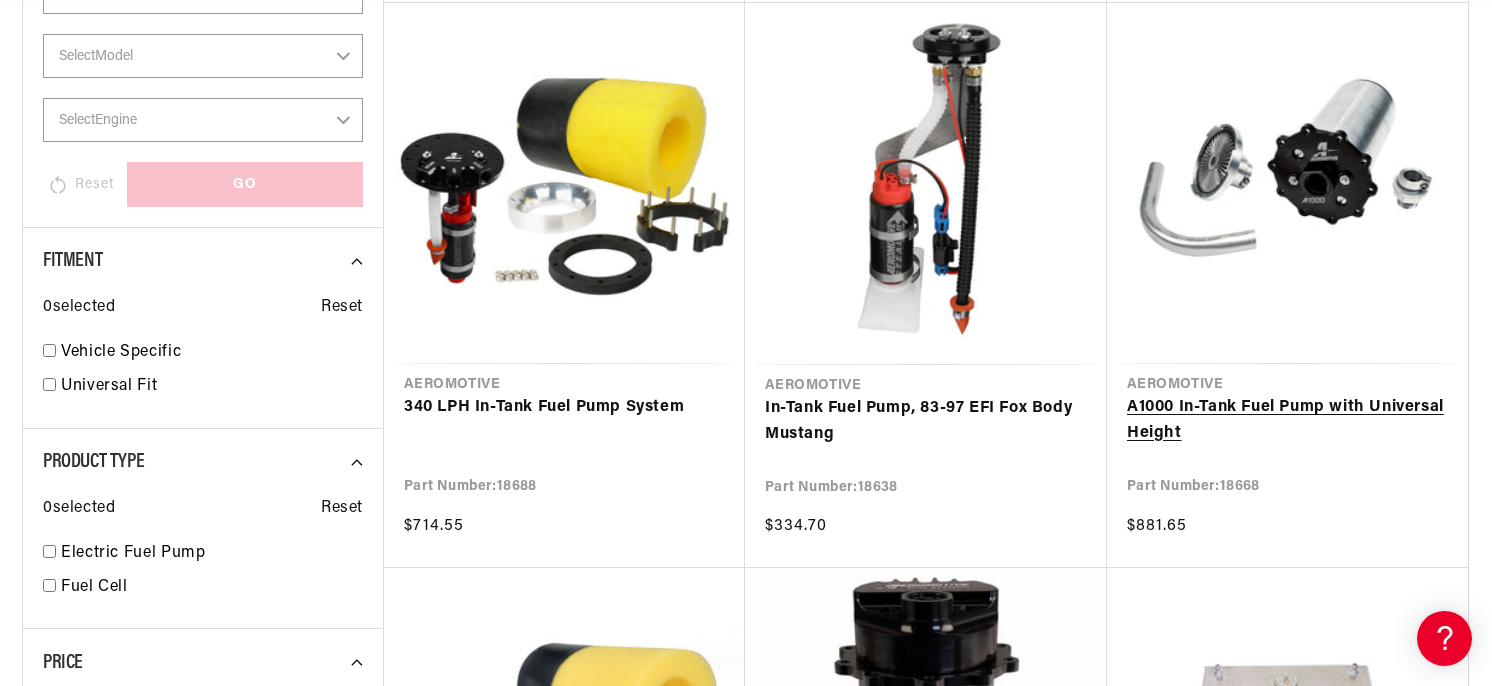 click on "A1000 In-Tank Fuel Pump with Universal Height" at bounding box center (1287, 420) 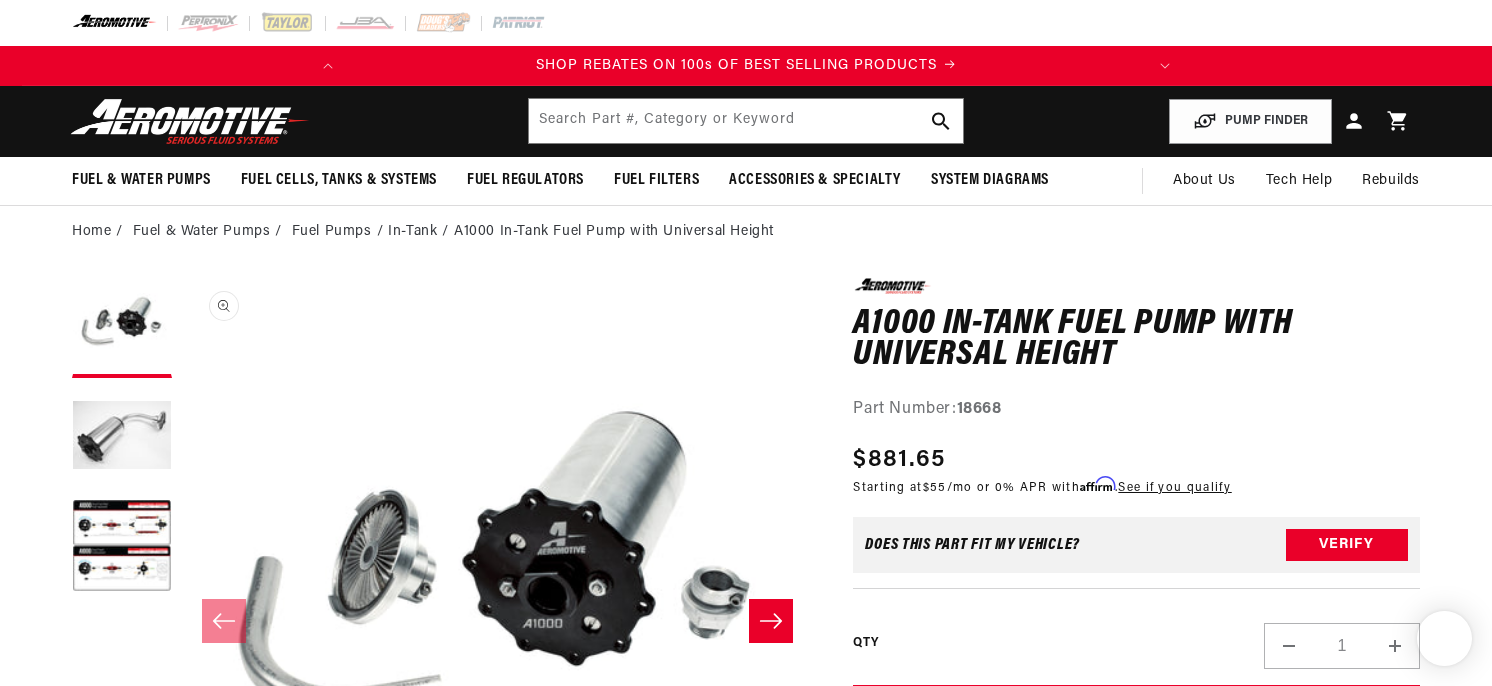 scroll, scrollTop: 0, scrollLeft: 0, axis: both 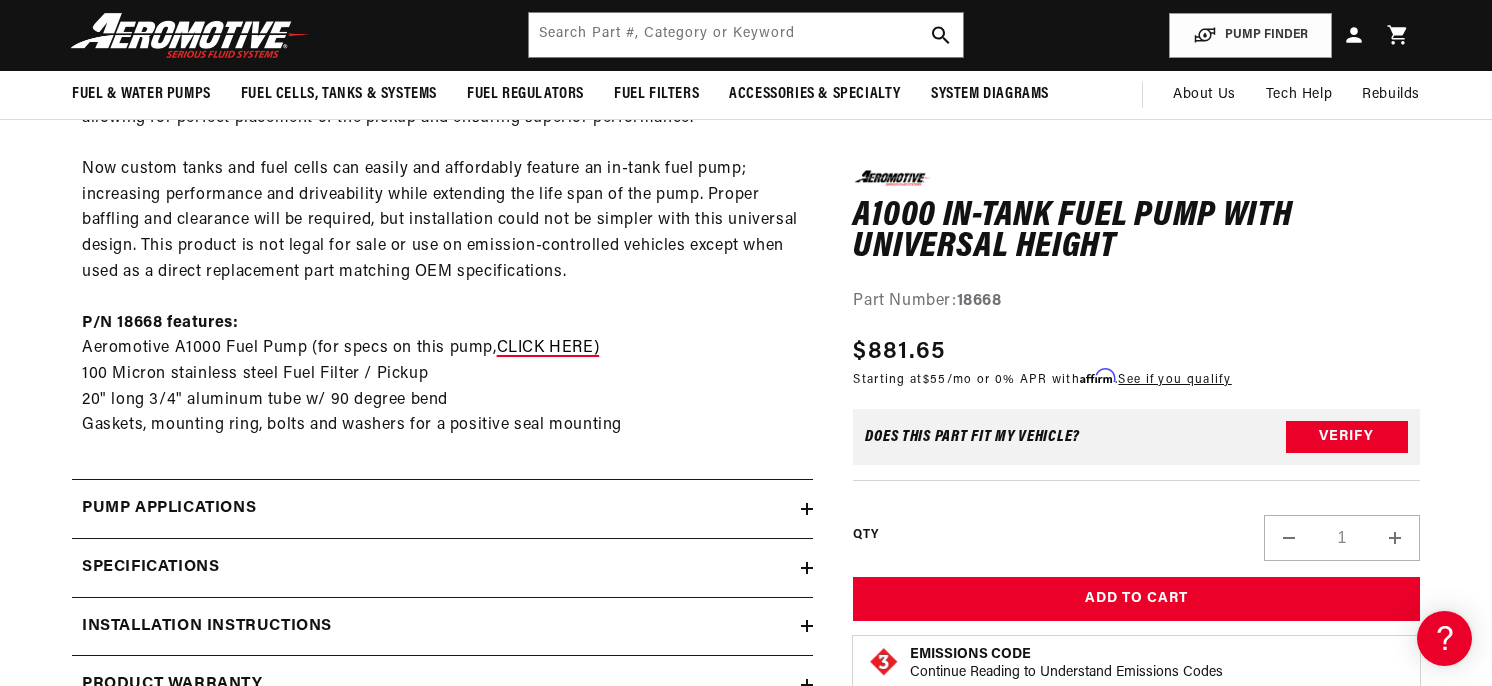click on "CLICK HERE)" at bounding box center [548, 348] 